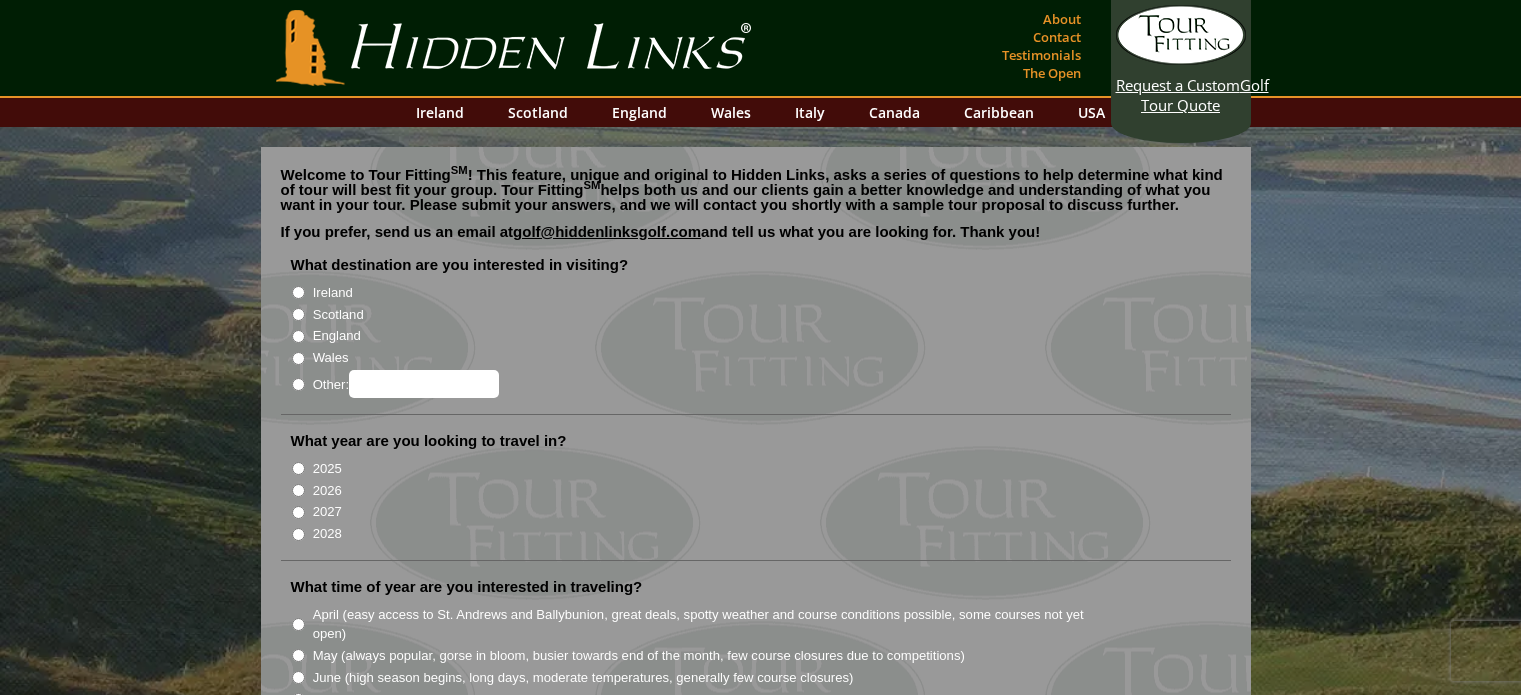 scroll, scrollTop: 0, scrollLeft: 0, axis: both 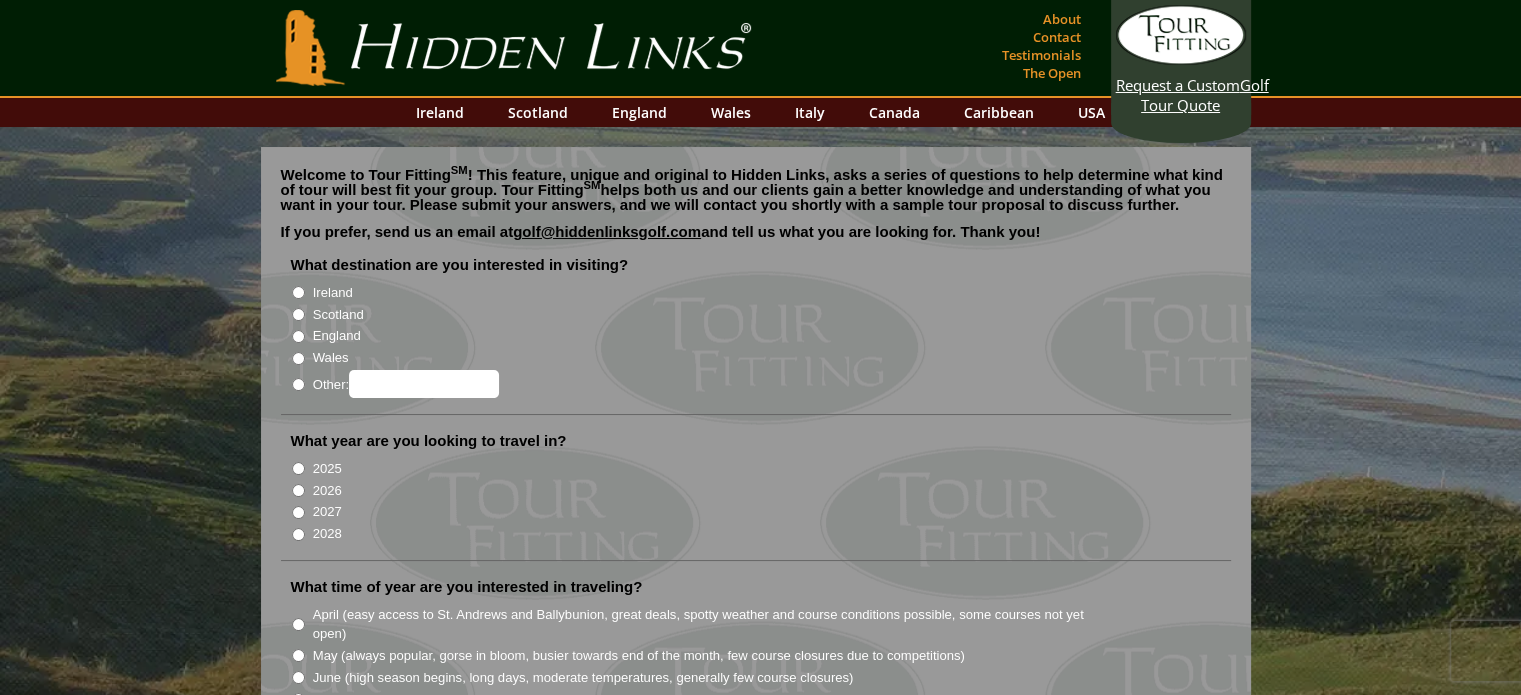 click on "Scotland" at bounding box center (298, 314) 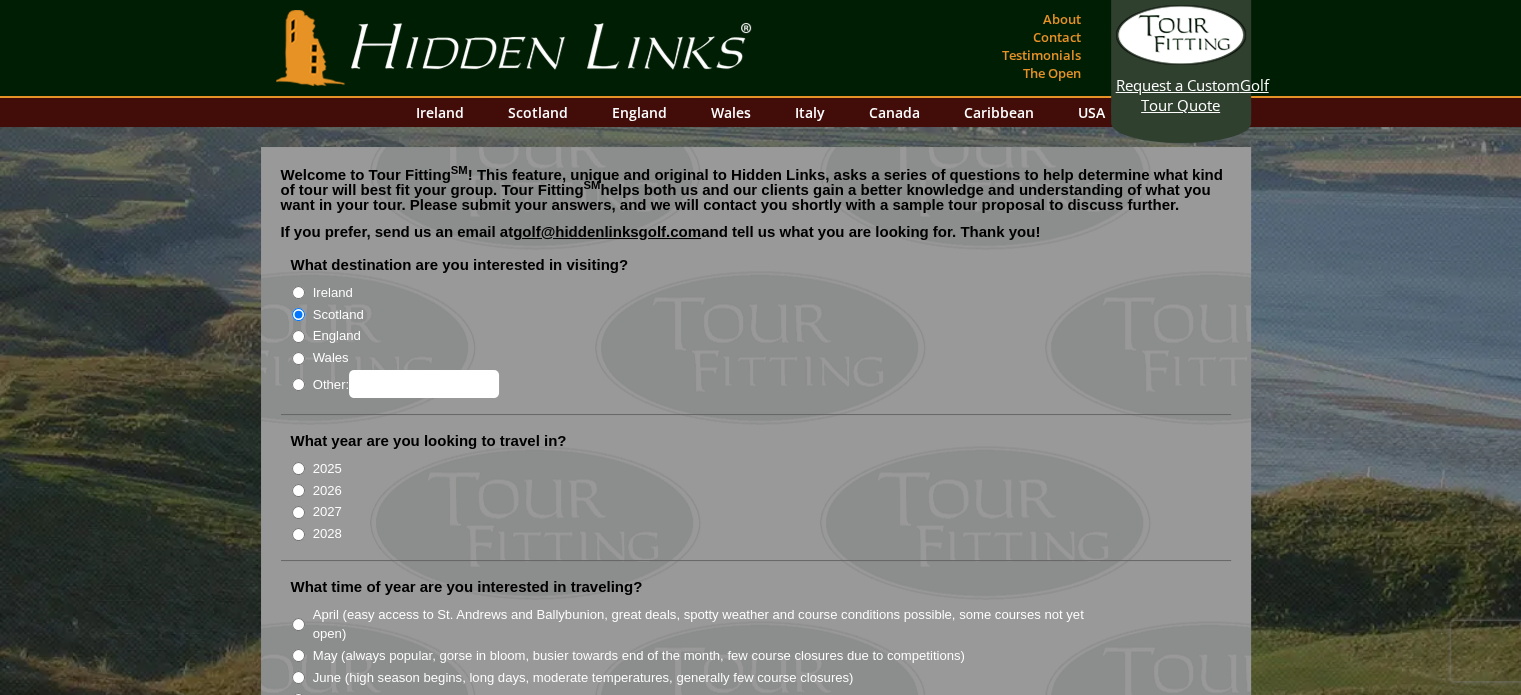 click on "2026" at bounding box center (298, 490) 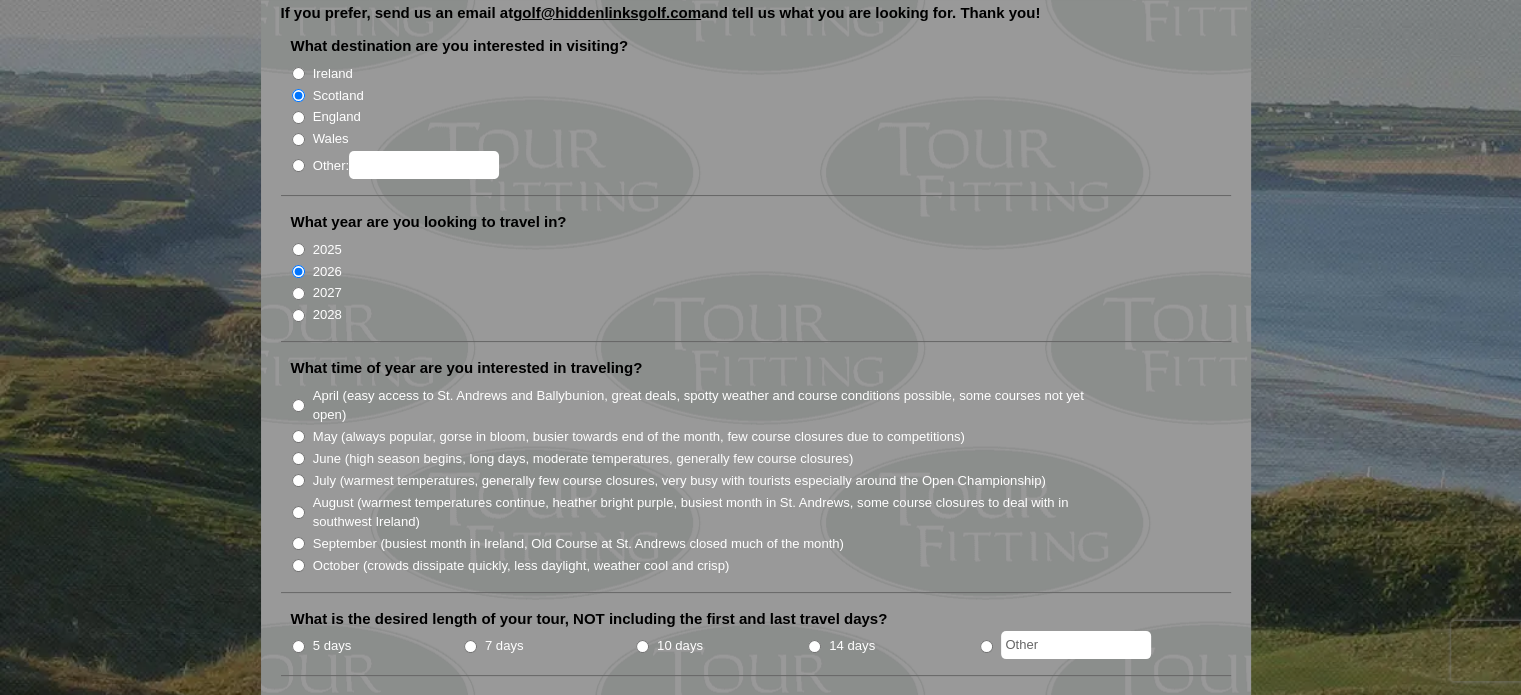 scroll, scrollTop: 300, scrollLeft: 0, axis: vertical 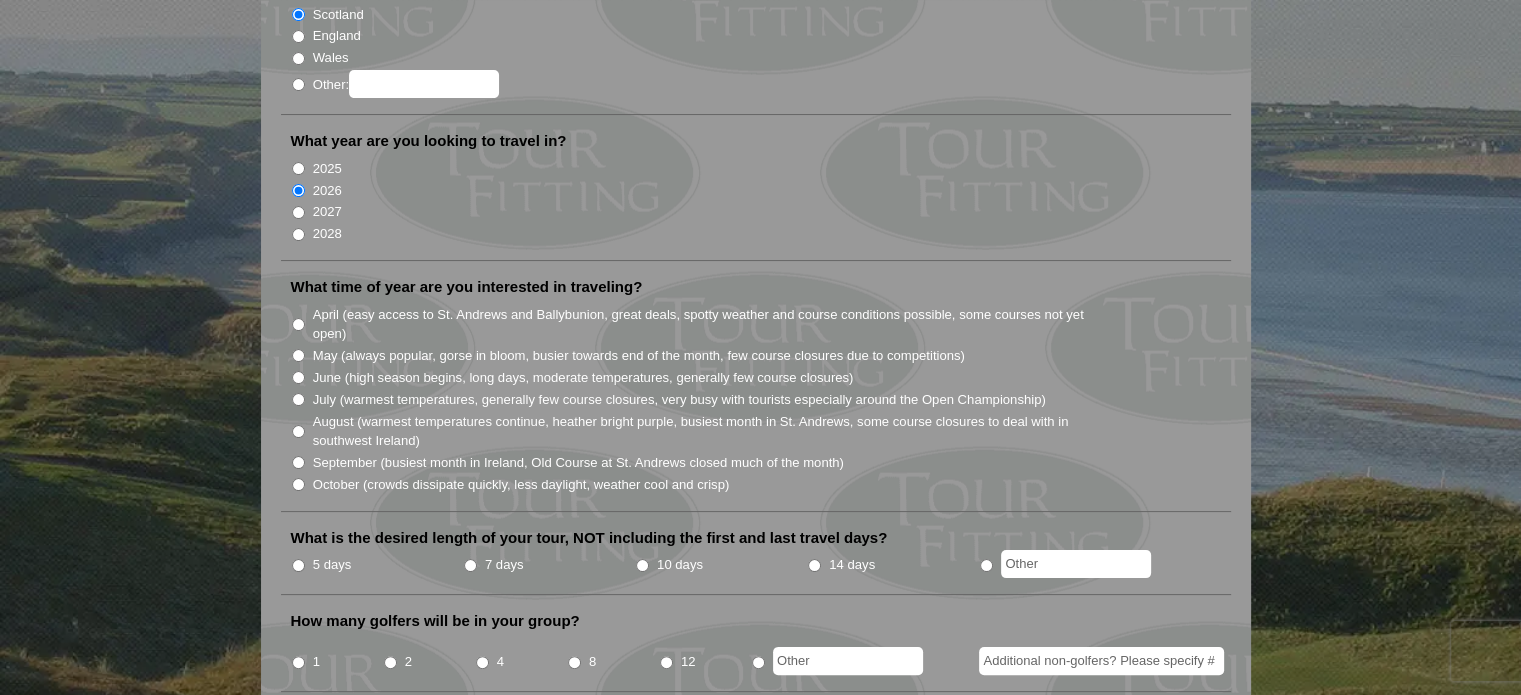 click on "May (always popular, gorse in bloom, busier towards end of the month, few course closures due to competitions)" at bounding box center [298, 355] 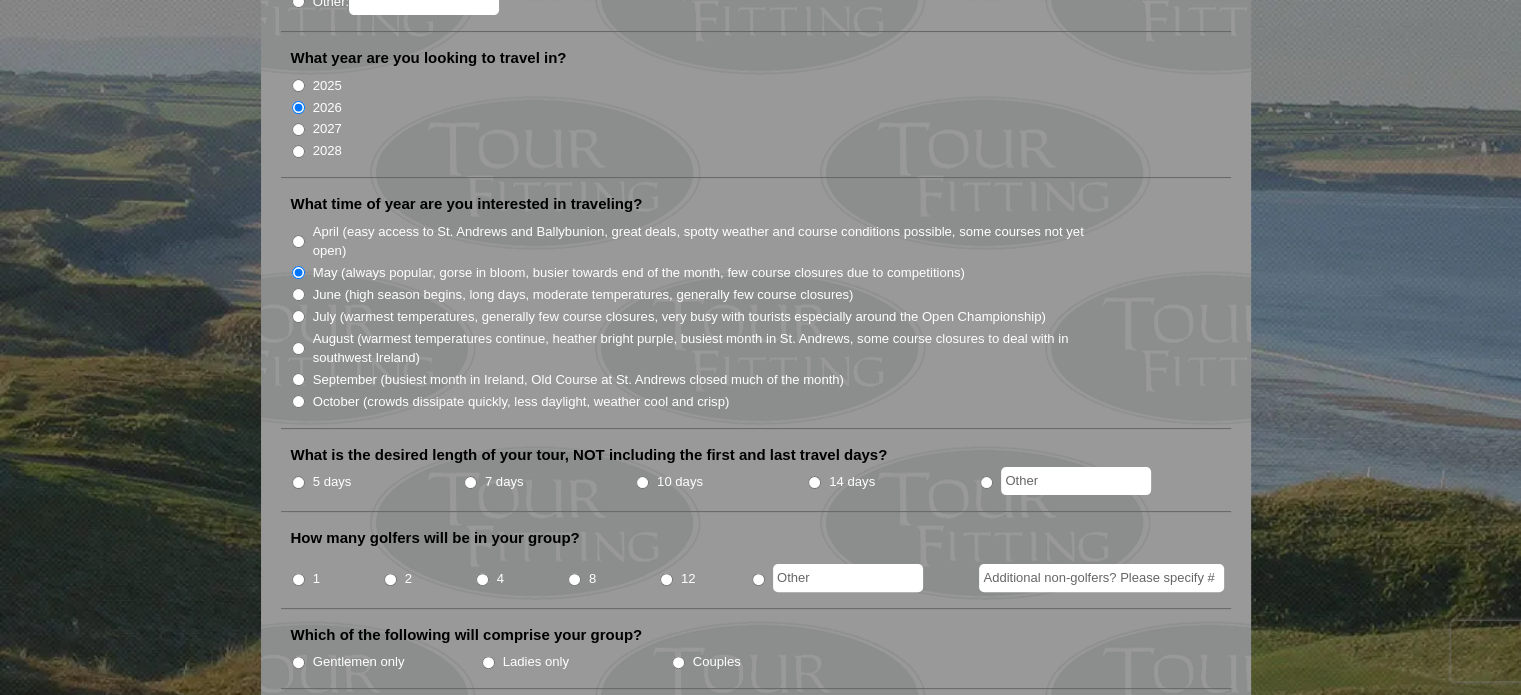 scroll, scrollTop: 400, scrollLeft: 0, axis: vertical 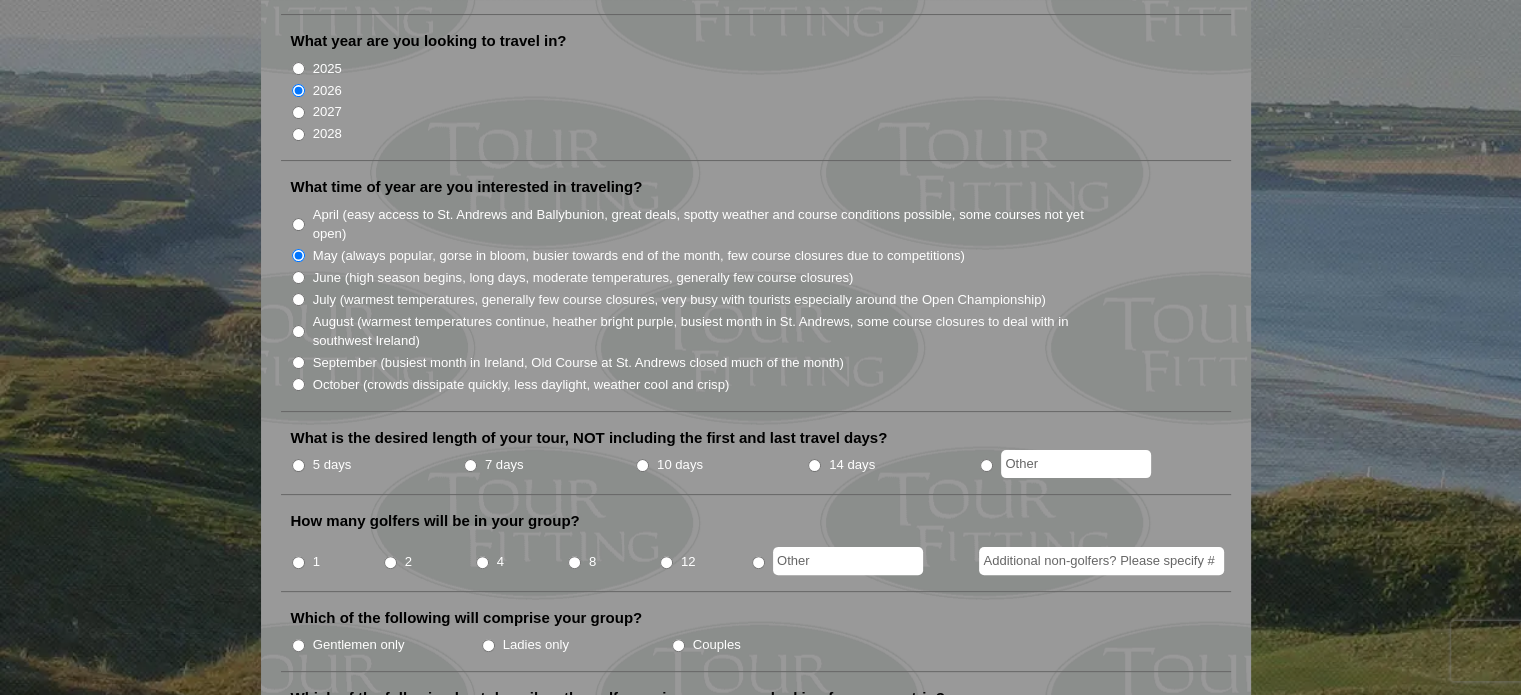 click on "7 days" at bounding box center [470, 465] 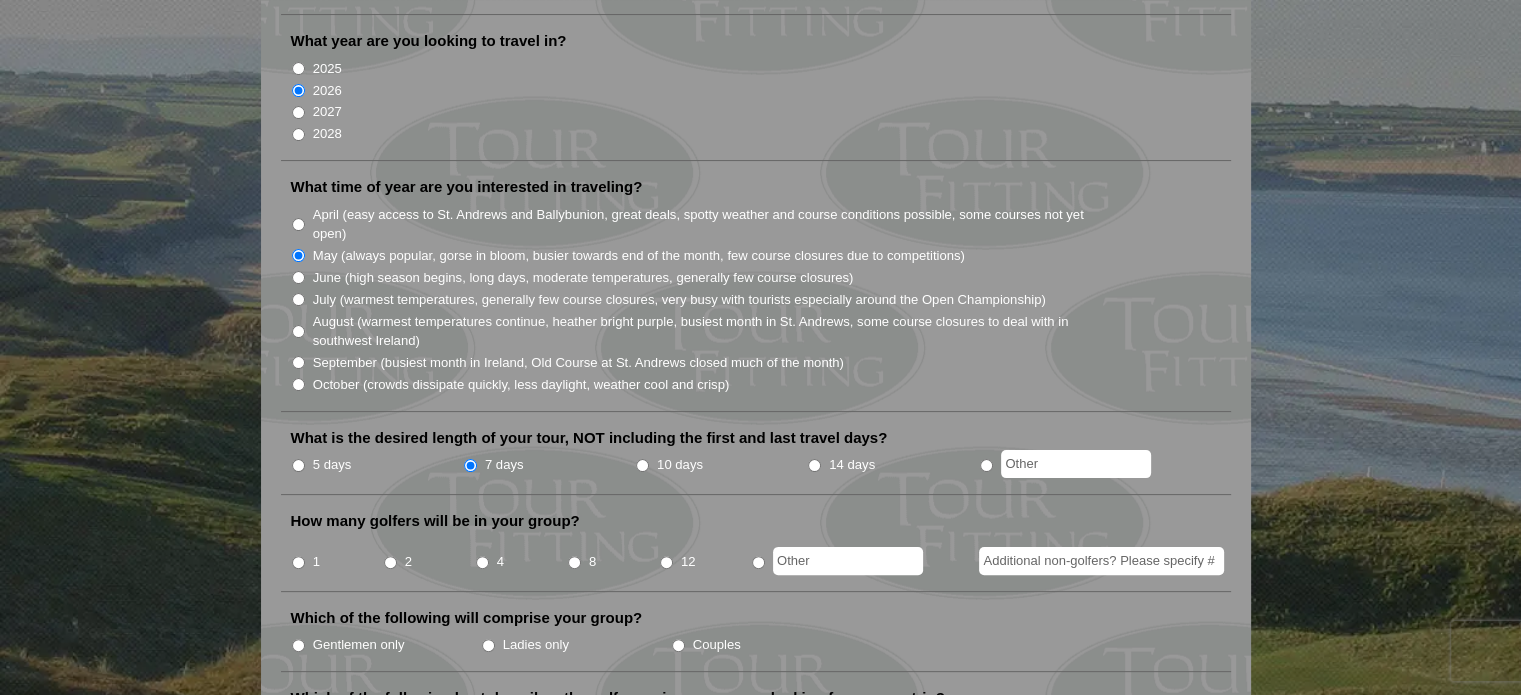 click on "1" at bounding box center [298, 562] 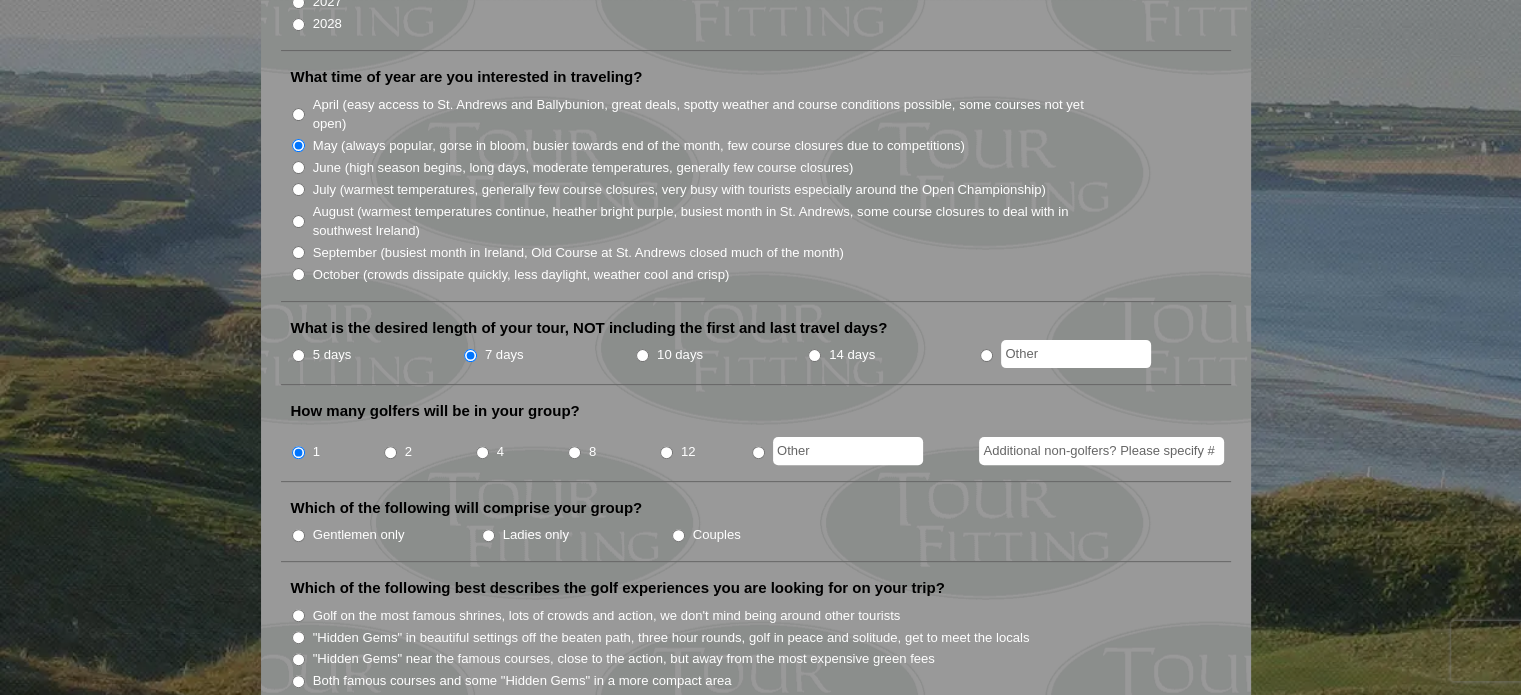 scroll, scrollTop: 600, scrollLeft: 0, axis: vertical 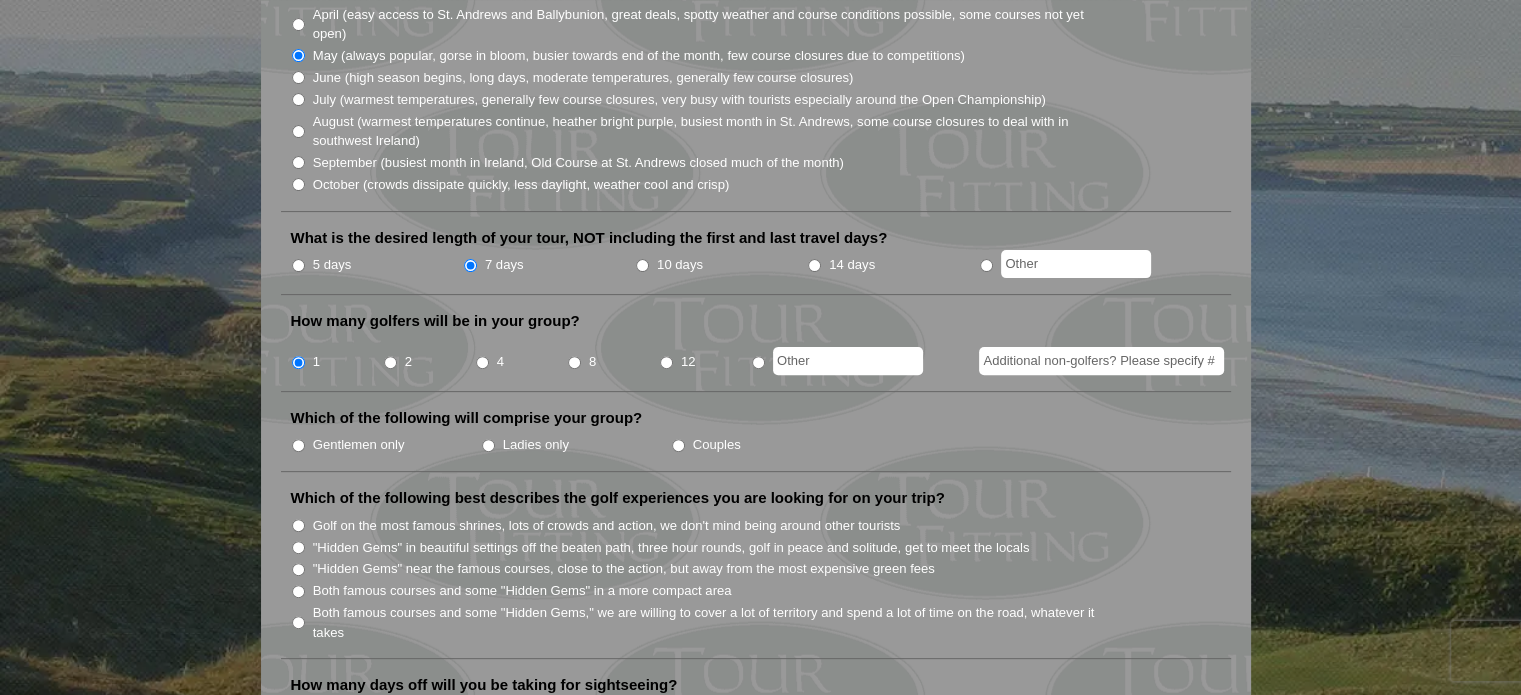 click on "Couples" at bounding box center (678, 445) 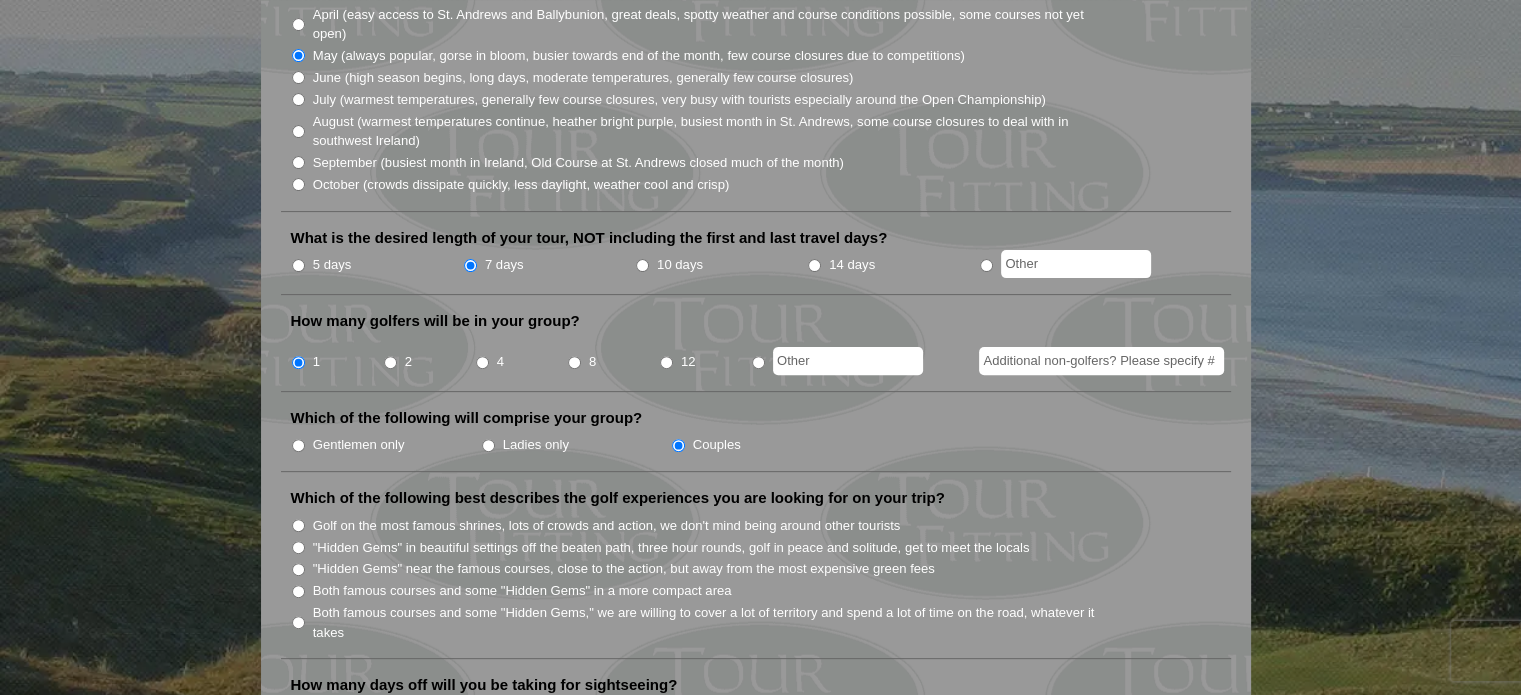 click on ""Hidden Gems" in beautiful settings off the beaten path, three hour rounds, golf in peace and solitude, get to meet the locals" at bounding box center [298, 547] 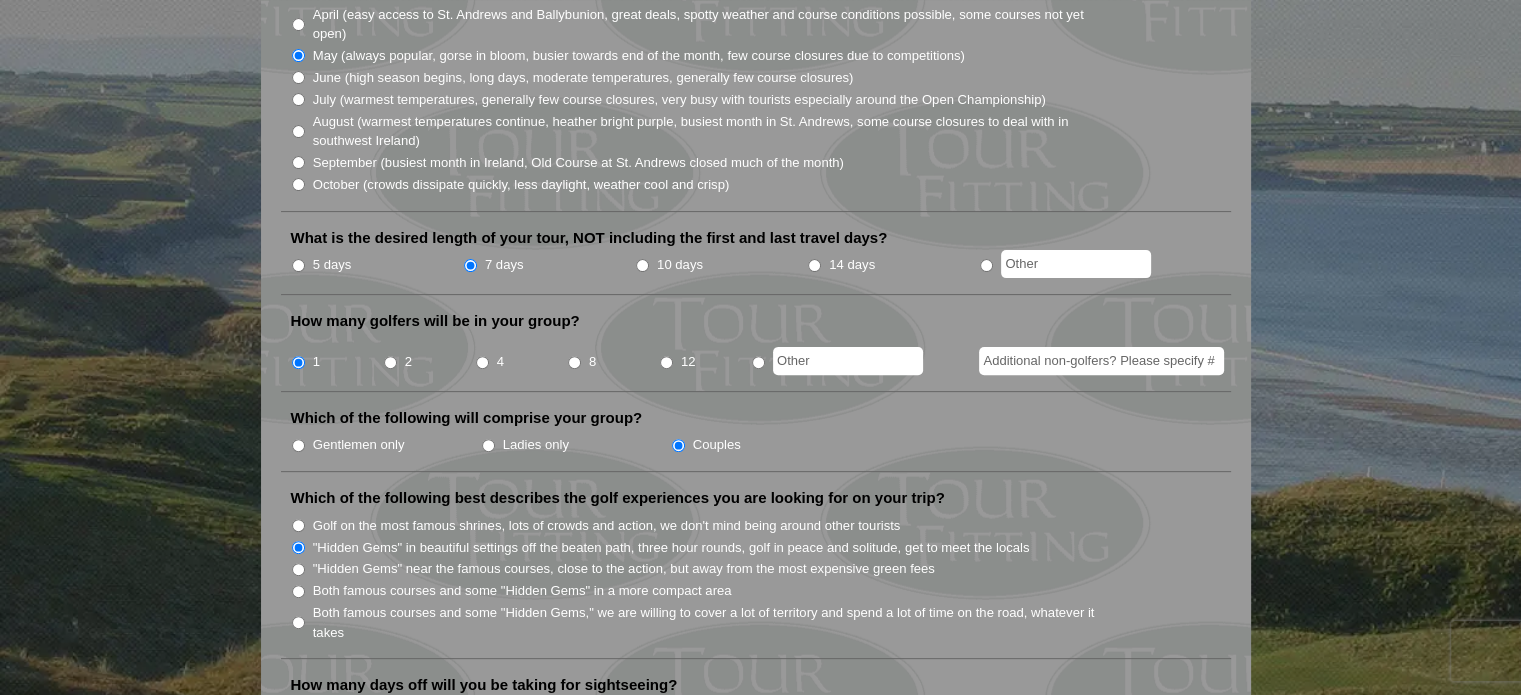 click on "Both famous courses and some "Hidden Gems" in a more compact area" at bounding box center [298, 591] 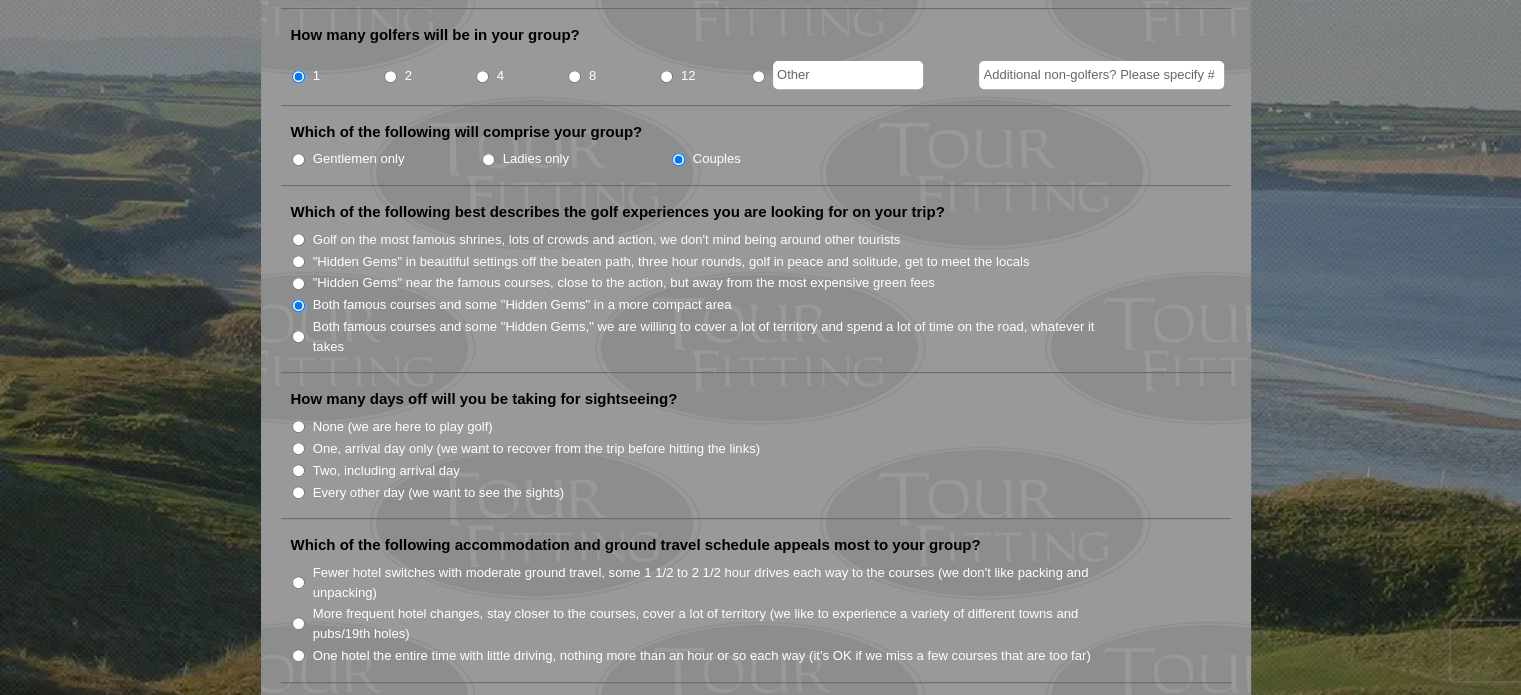 scroll, scrollTop: 900, scrollLeft: 0, axis: vertical 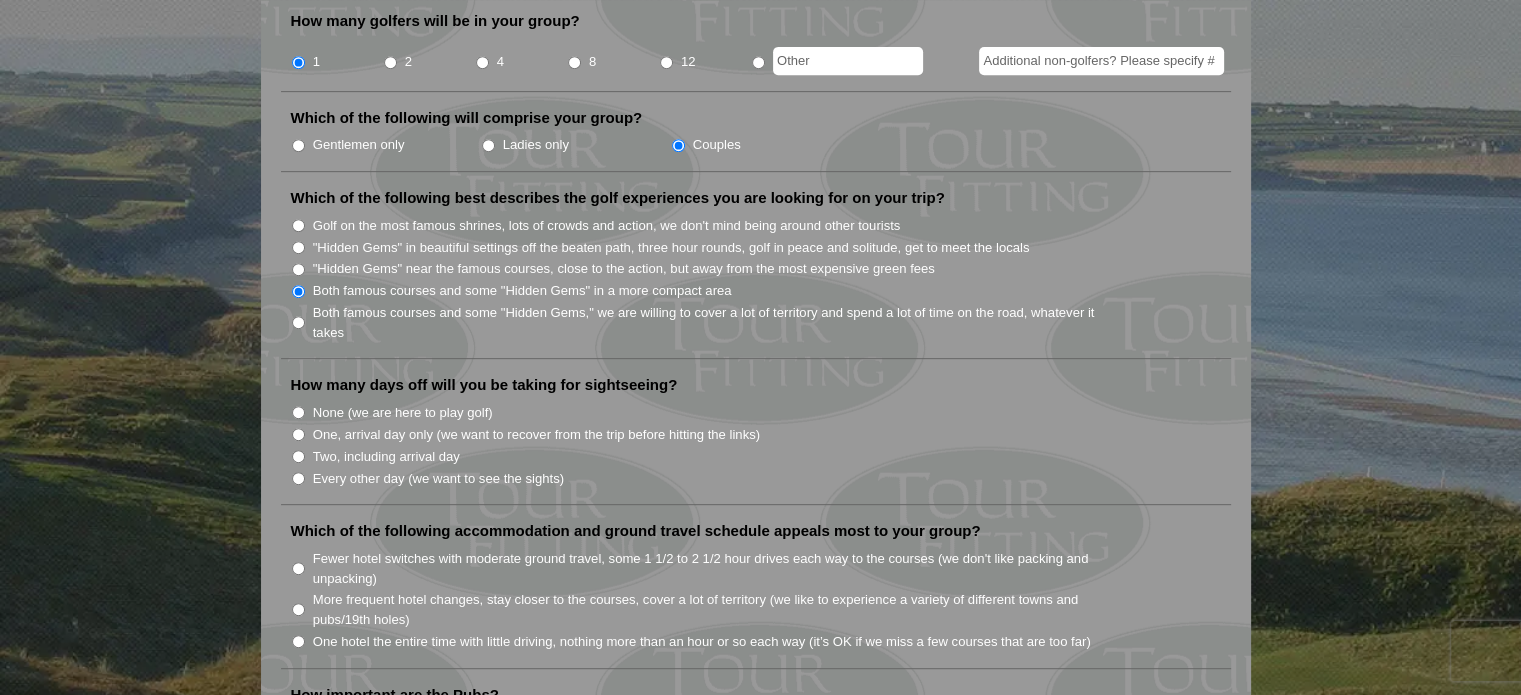 click on "Every other day (we want to see the sights)" at bounding box center (298, 478) 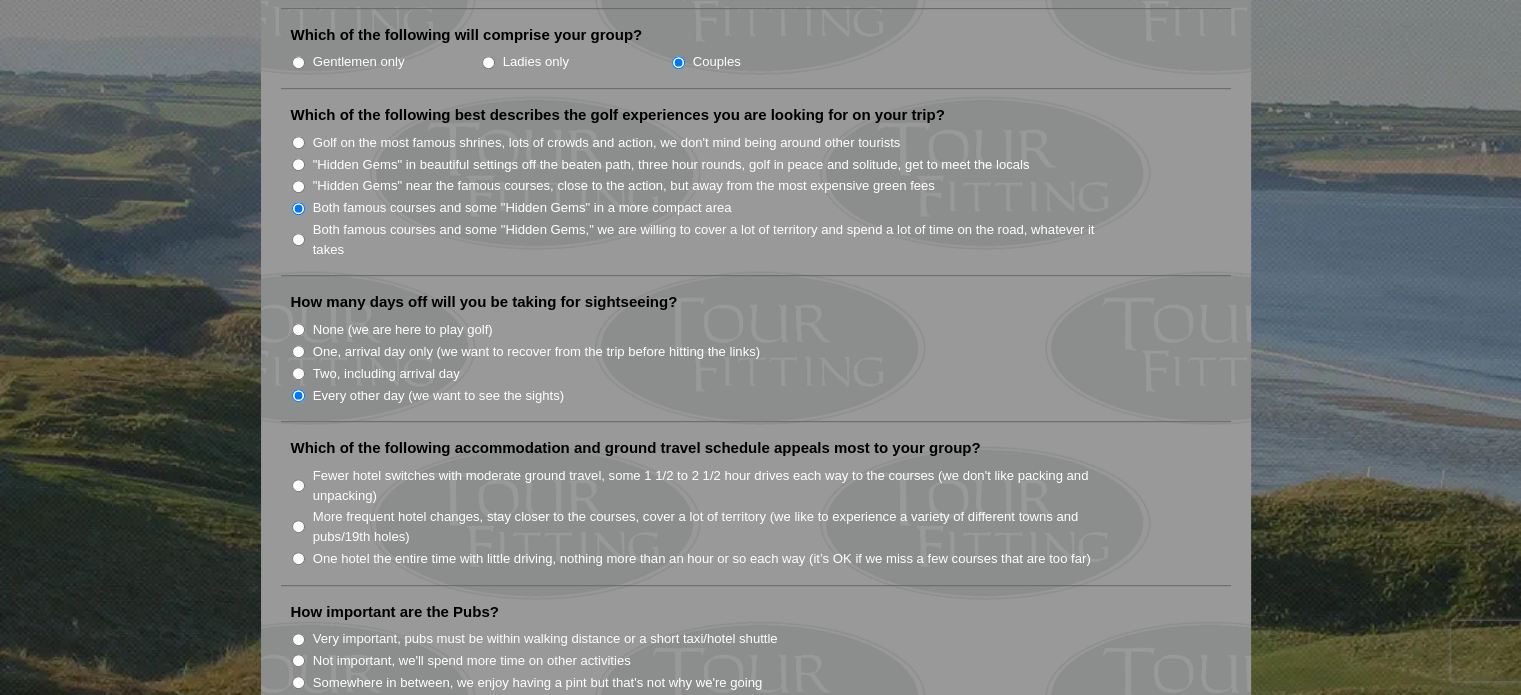 scroll, scrollTop: 1000, scrollLeft: 0, axis: vertical 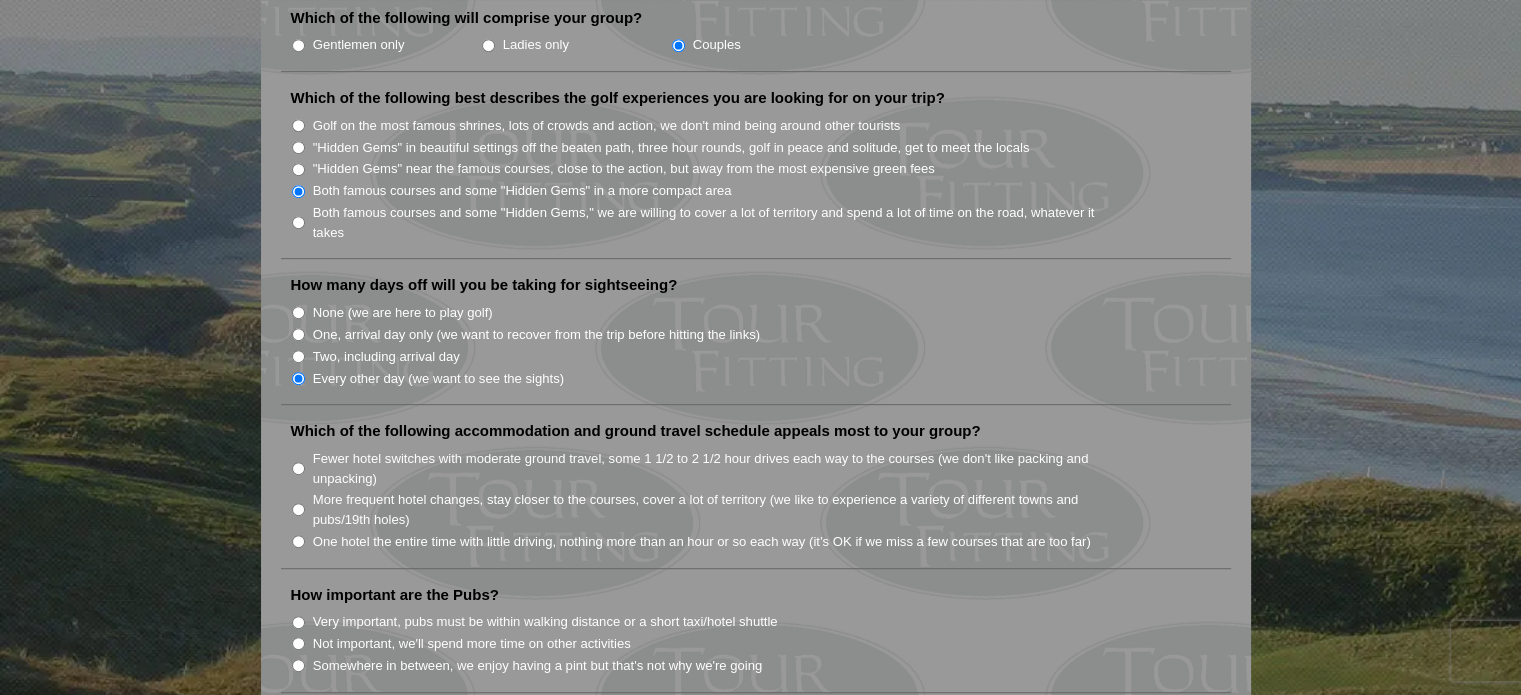 click on "Fewer hotel switches with moderate ground travel, some 1 1/2 to 2 1/2 hour drives each way to the courses (we don't like packing and unpacking)" at bounding box center [298, 468] 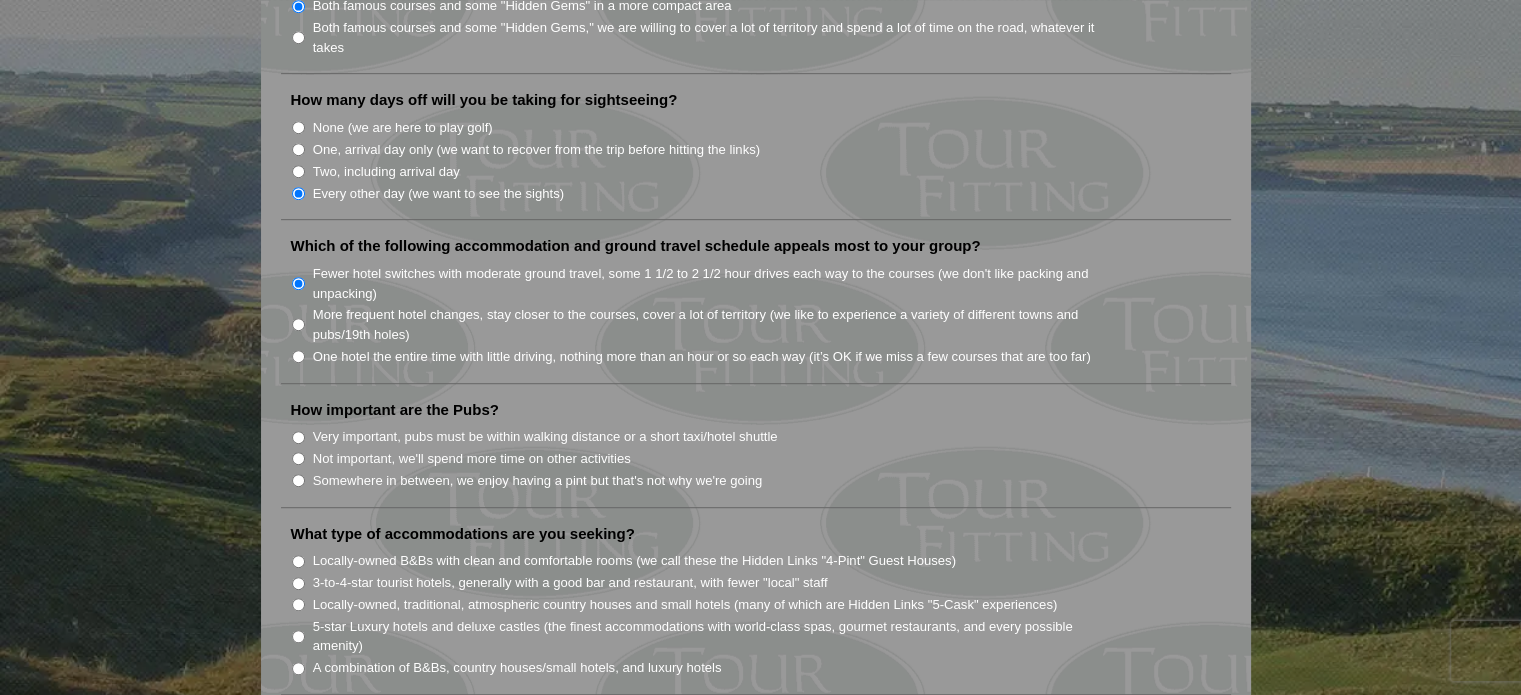 scroll, scrollTop: 1200, scrollLeft: 0, axis: vertical 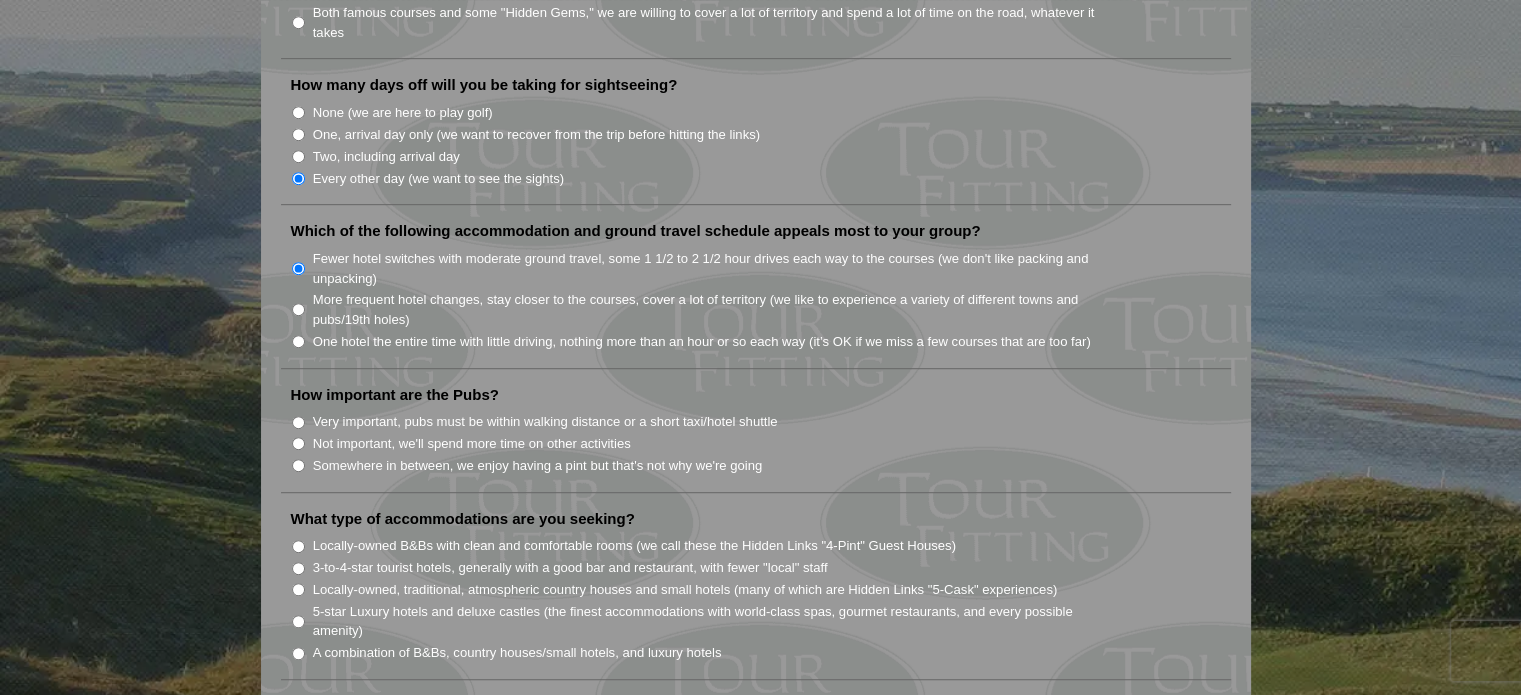 click on "Not important, we'll spend more time on other activities" at bounding box center (298, 443) 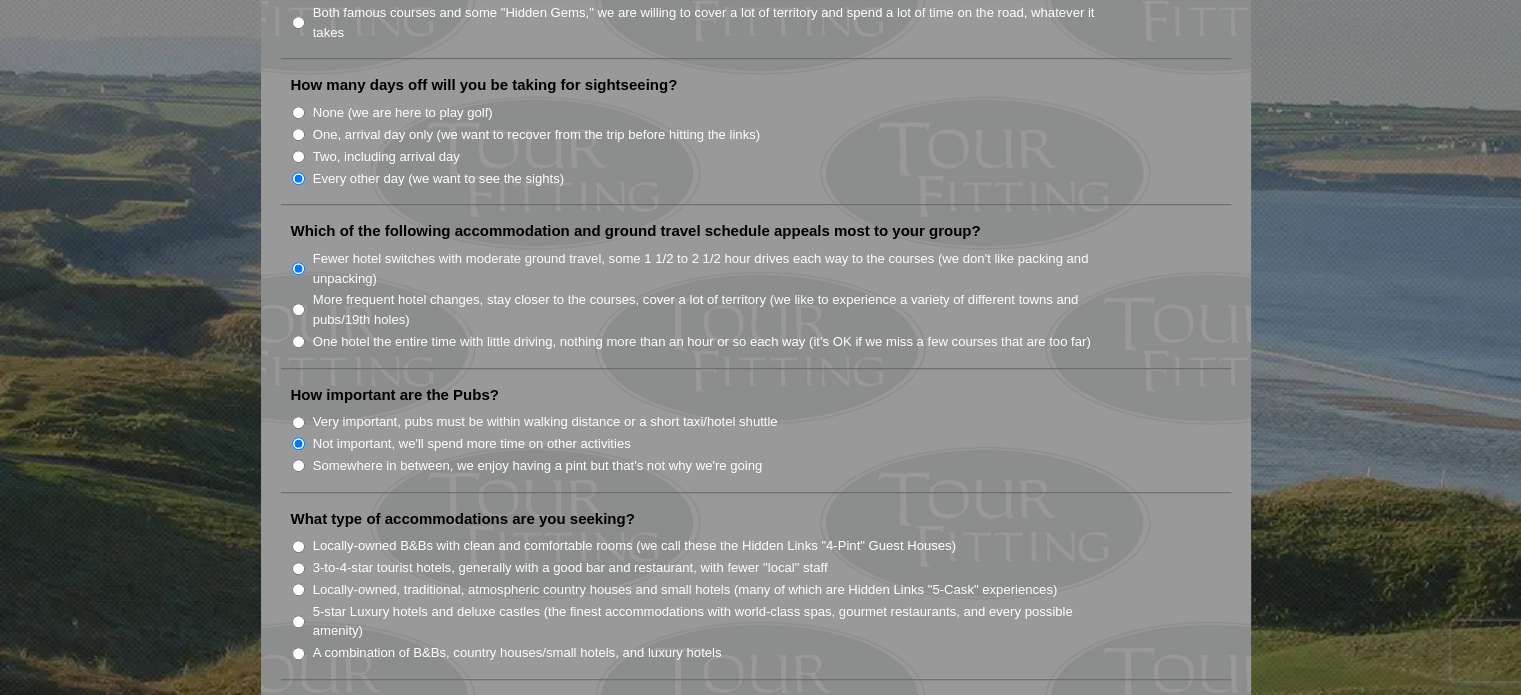 click on "Somewhere in between, we enjoy having a pint but that's not why we're going" at bounding box center [298, 465] 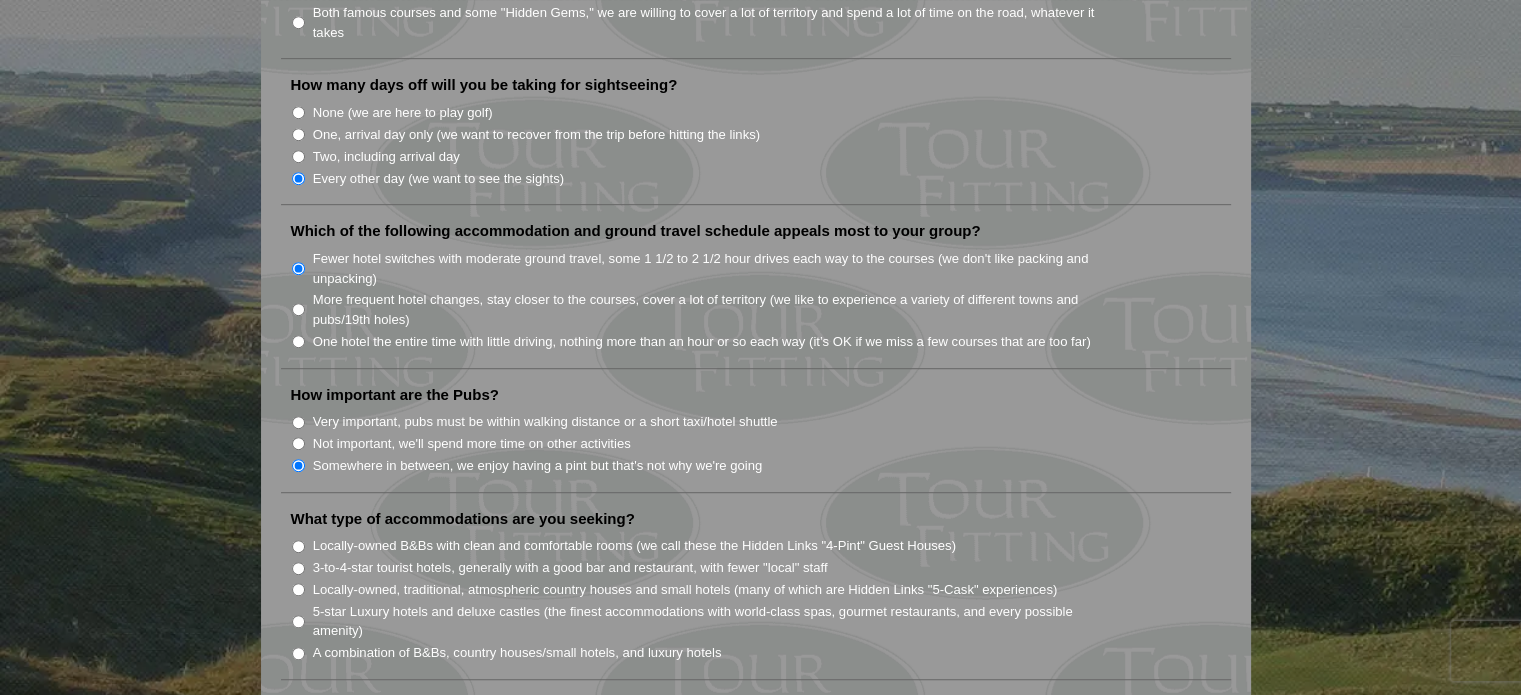 click on "A combination of B&Bs, country houses/small hotels, and luxury hotels" at bounding box center [298, 653] 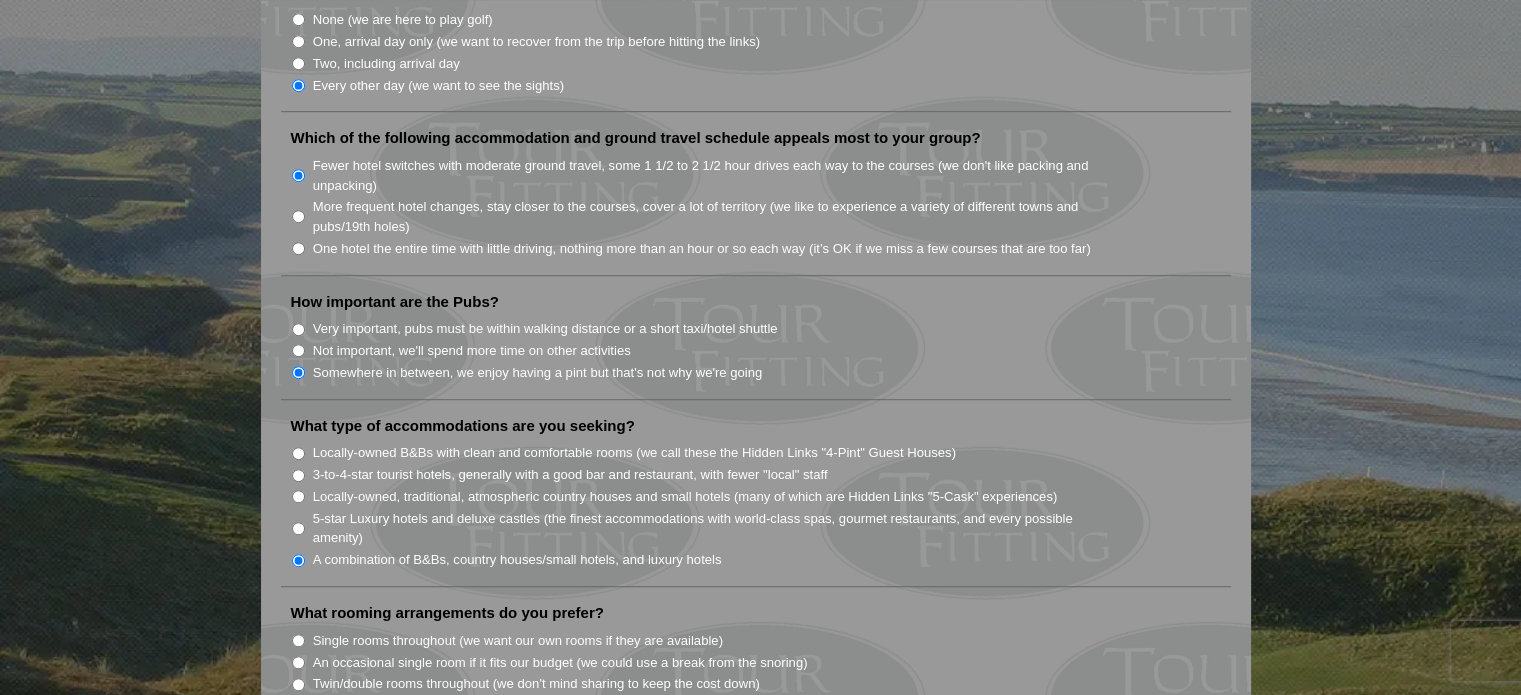 scroll, scrollTop: 1500, scrollLeft: 0, axis: vertical 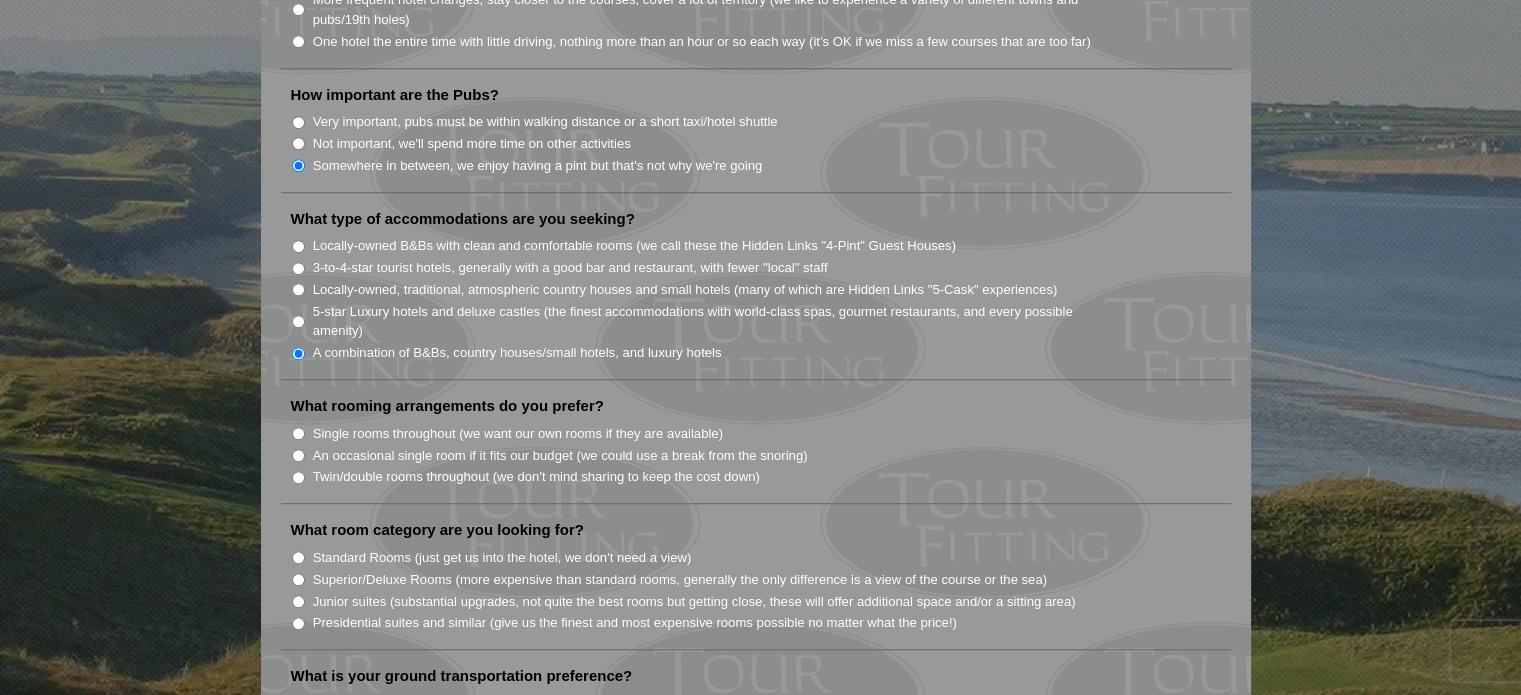 click on "Single rooms throughout (we want our own rooms if they are available)" at bounding box center [298, 433] 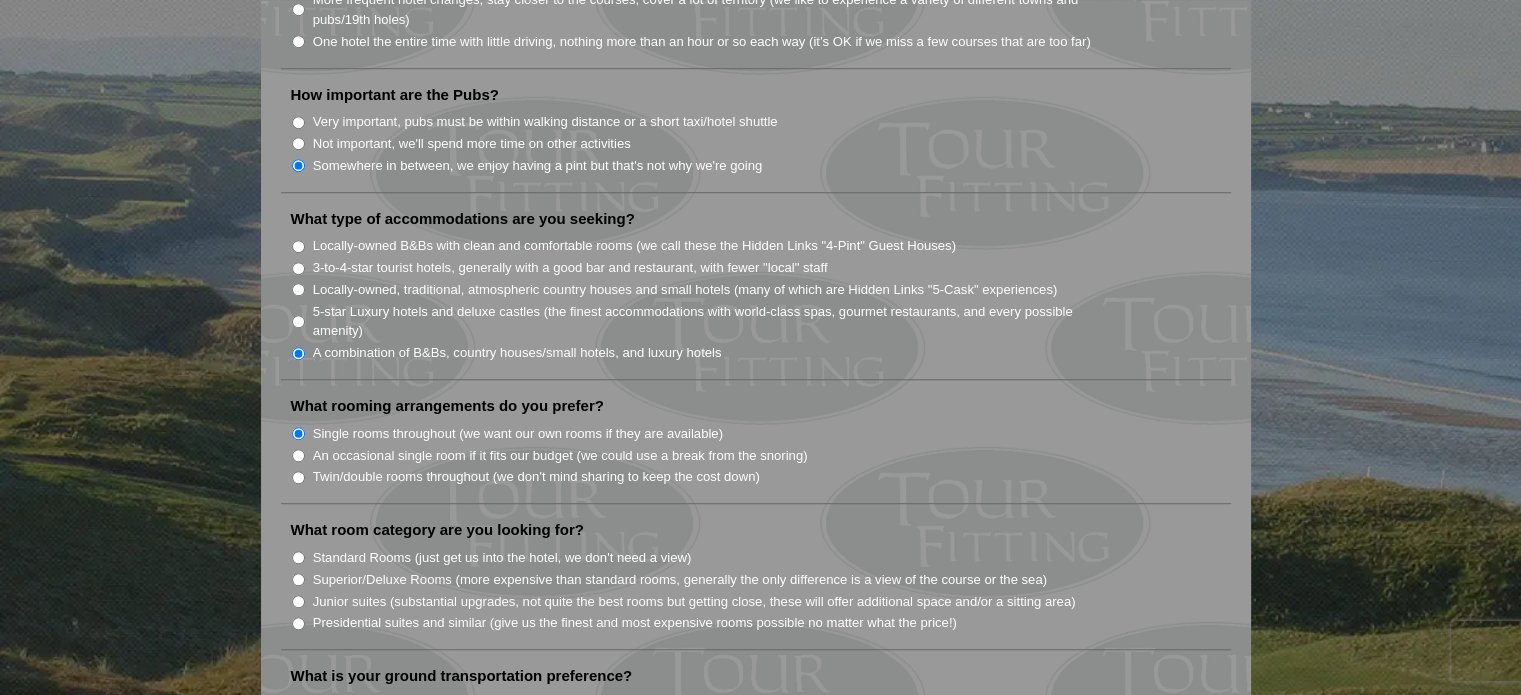 click on "Superior/Deluxe Rooms (more expensive than standard rooms, generally the only difference is a view of the course or the sea)" at bounding box center (298, 579) 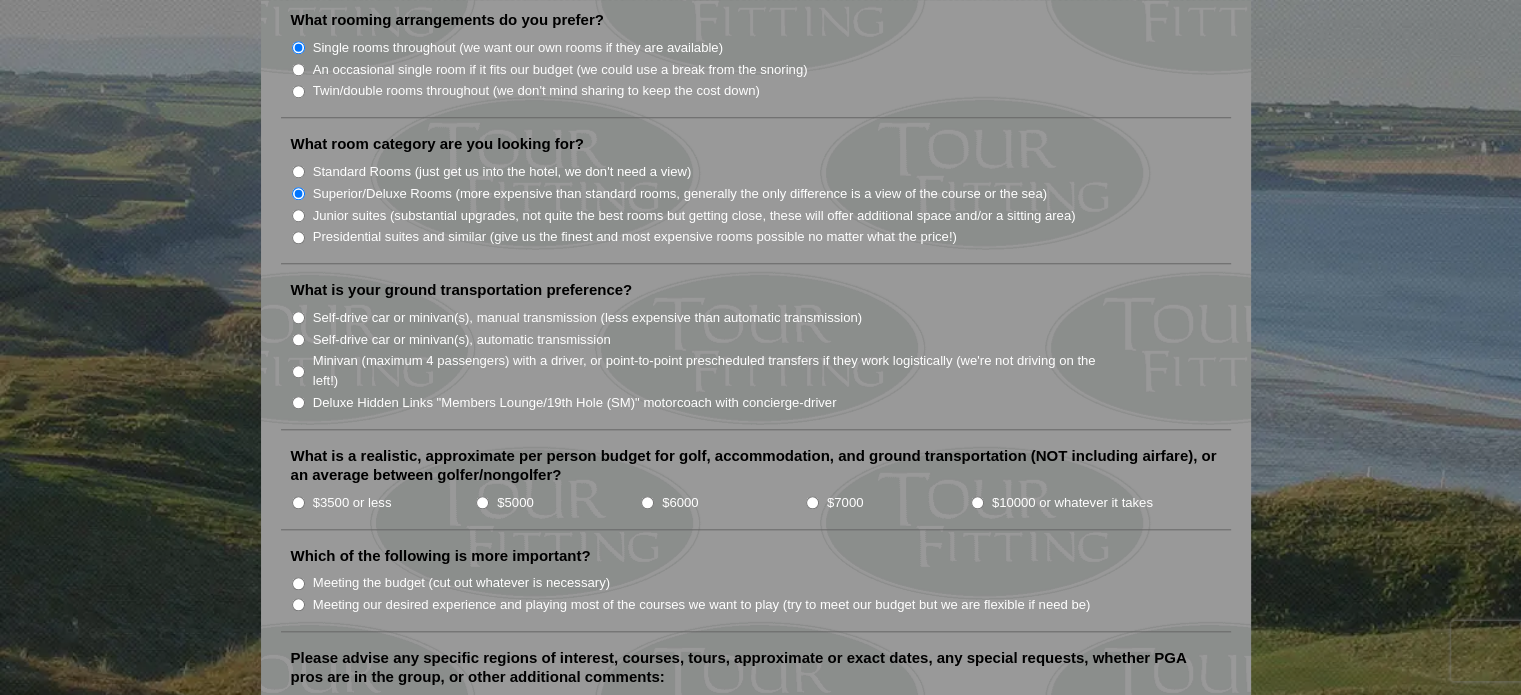 scroll, scrollTop: 1900, scrollLeft: 0, axis: vertical 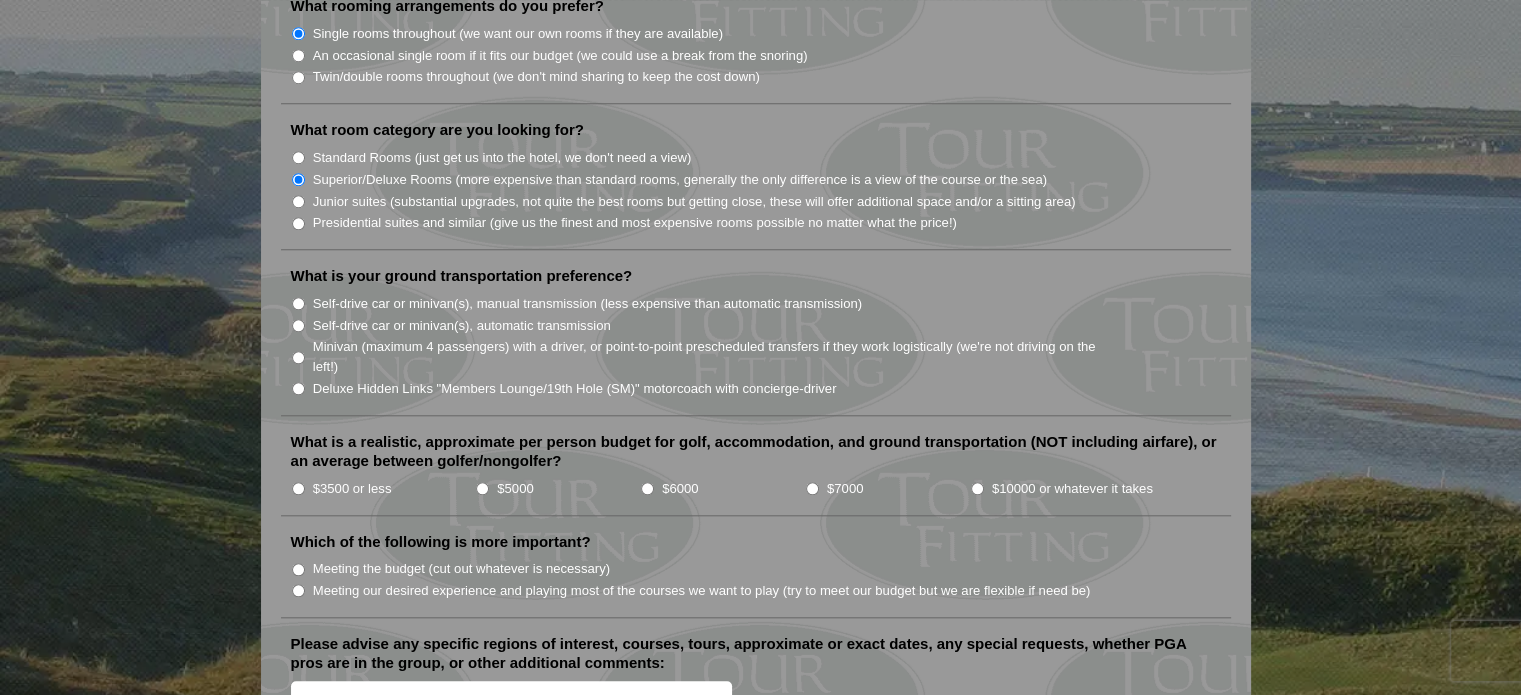 click on "Self-drive car or minivan(s), automatic transmission" at bounding box center [298, 325] 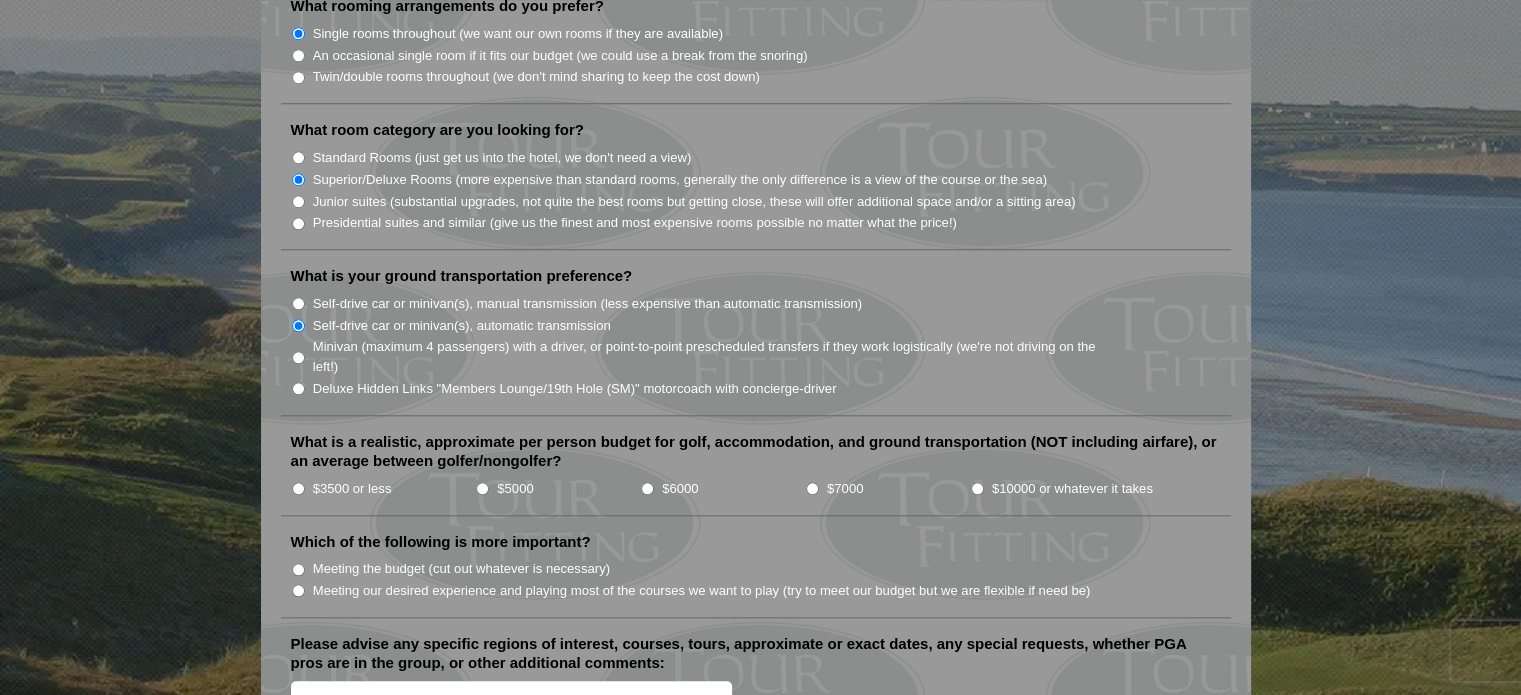 click on "$5000" at bounding box center [482, 488] 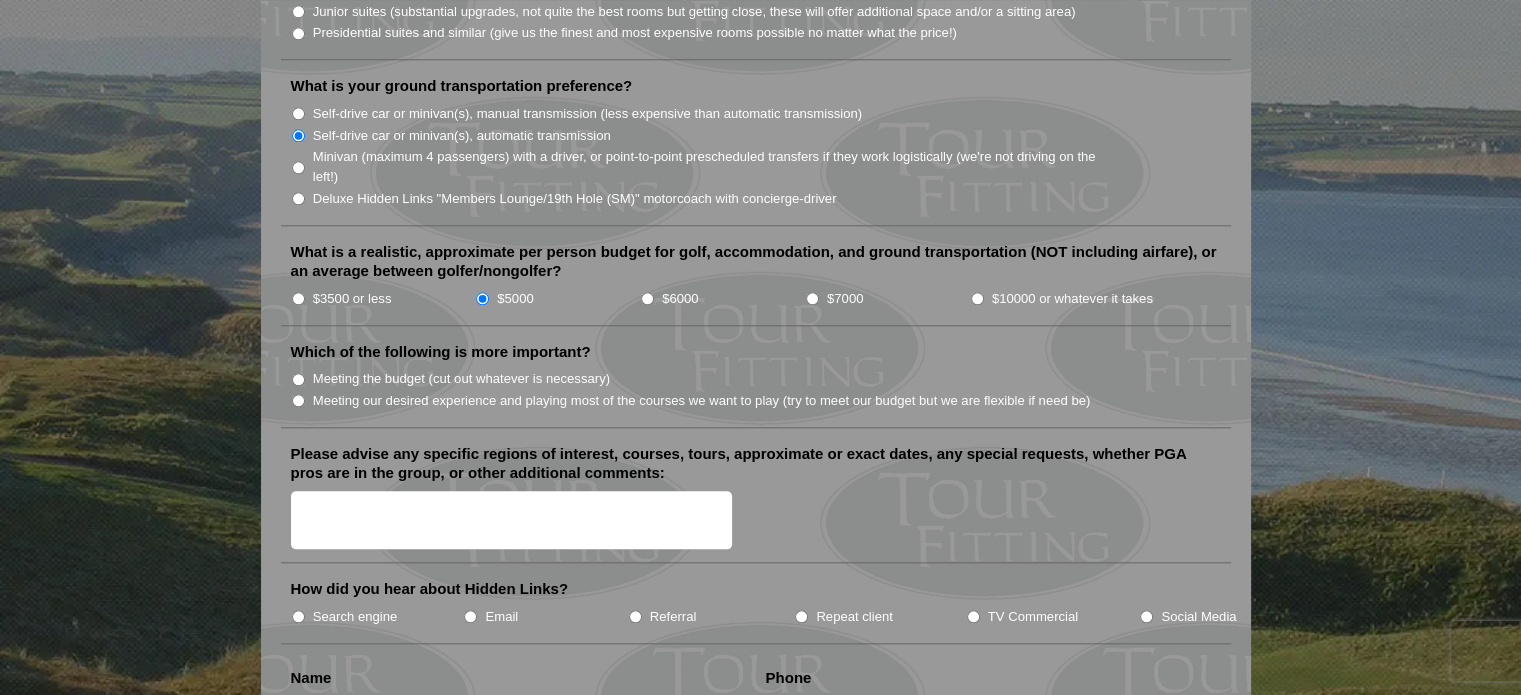 scroll, scrollTop: 2100, scrollLeft: 0, axis: vertical 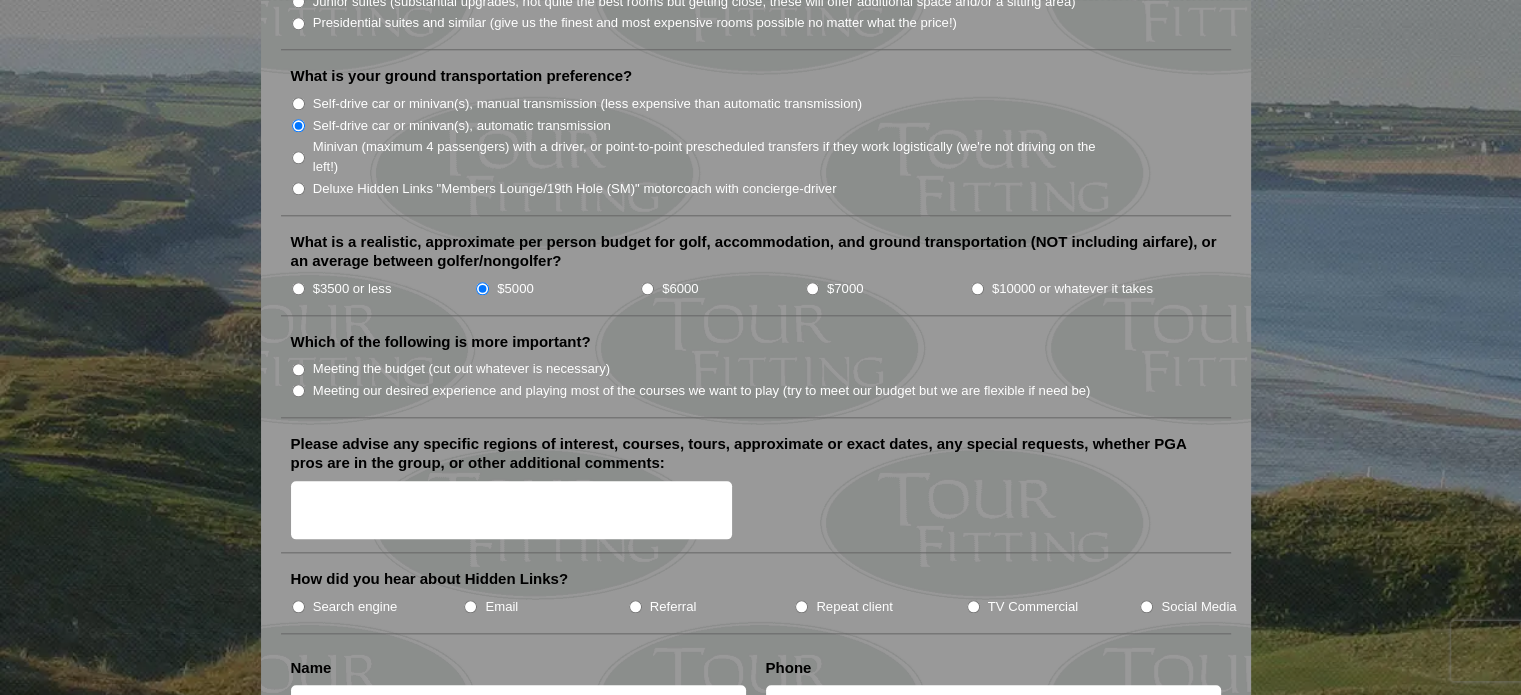 click on "Meeting our desired experience and playing most of the courses we want to play (try to meet our budget but we are flexible if need be)" at bounding box center [298, 390] 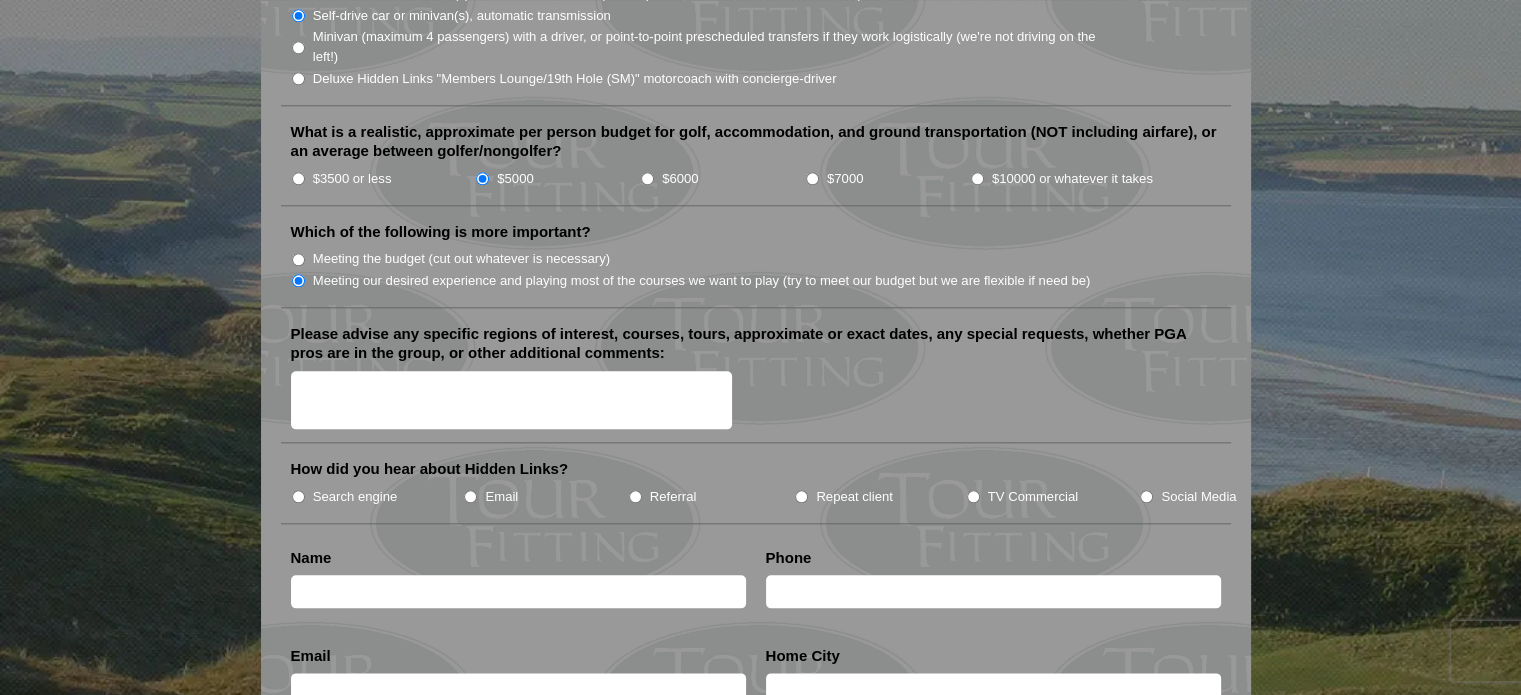 scroll, scrollTop: 2300, scrollLeft: 0, axis: vertical 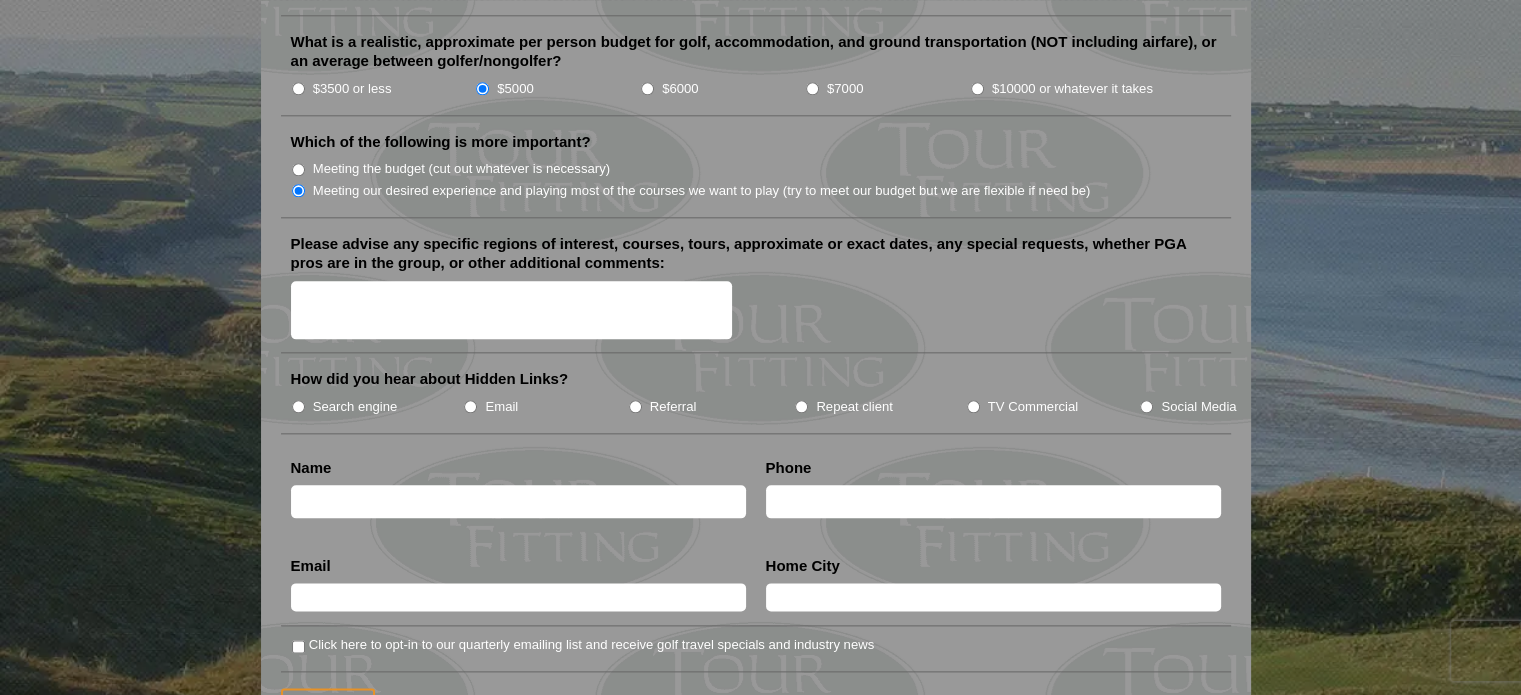 click on "Email" at bounding box center [470, 406] 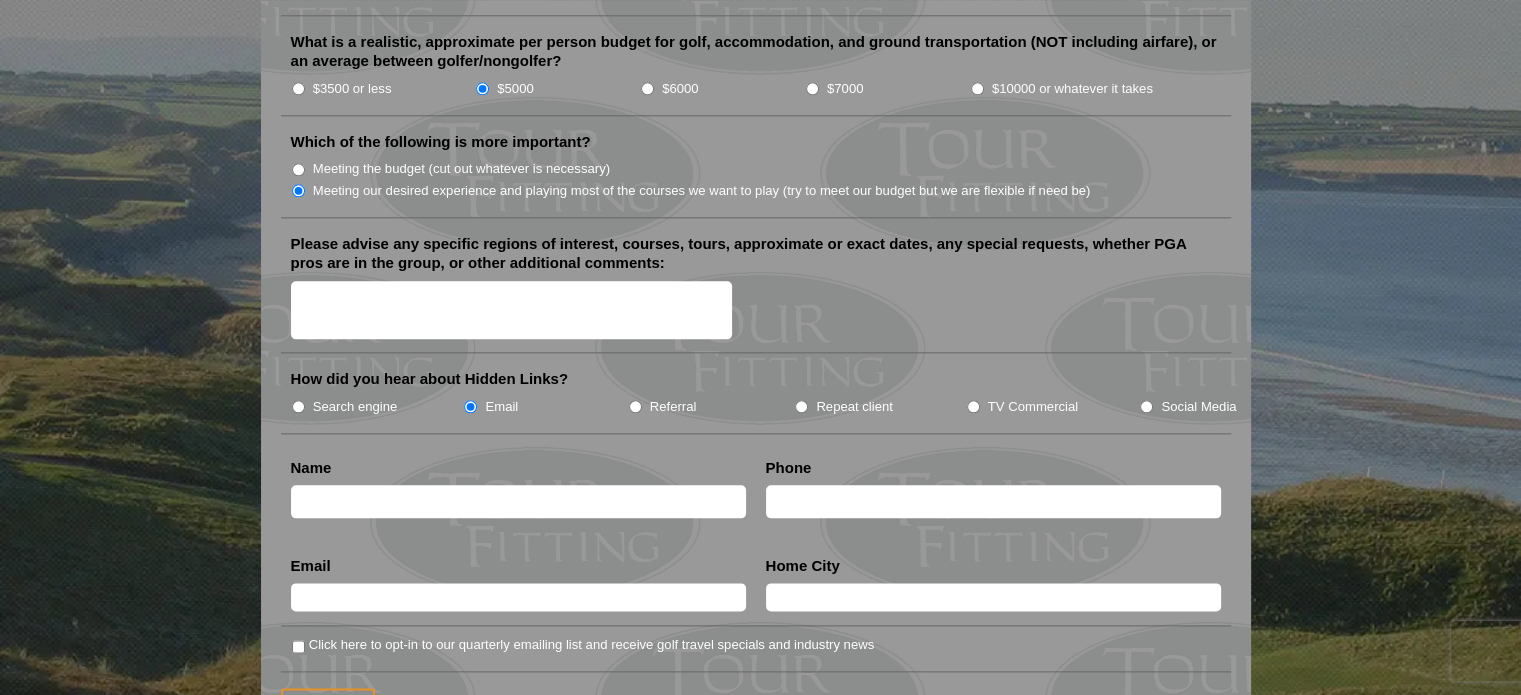 click on "TV Commercial" at bounding box center [973, 406] 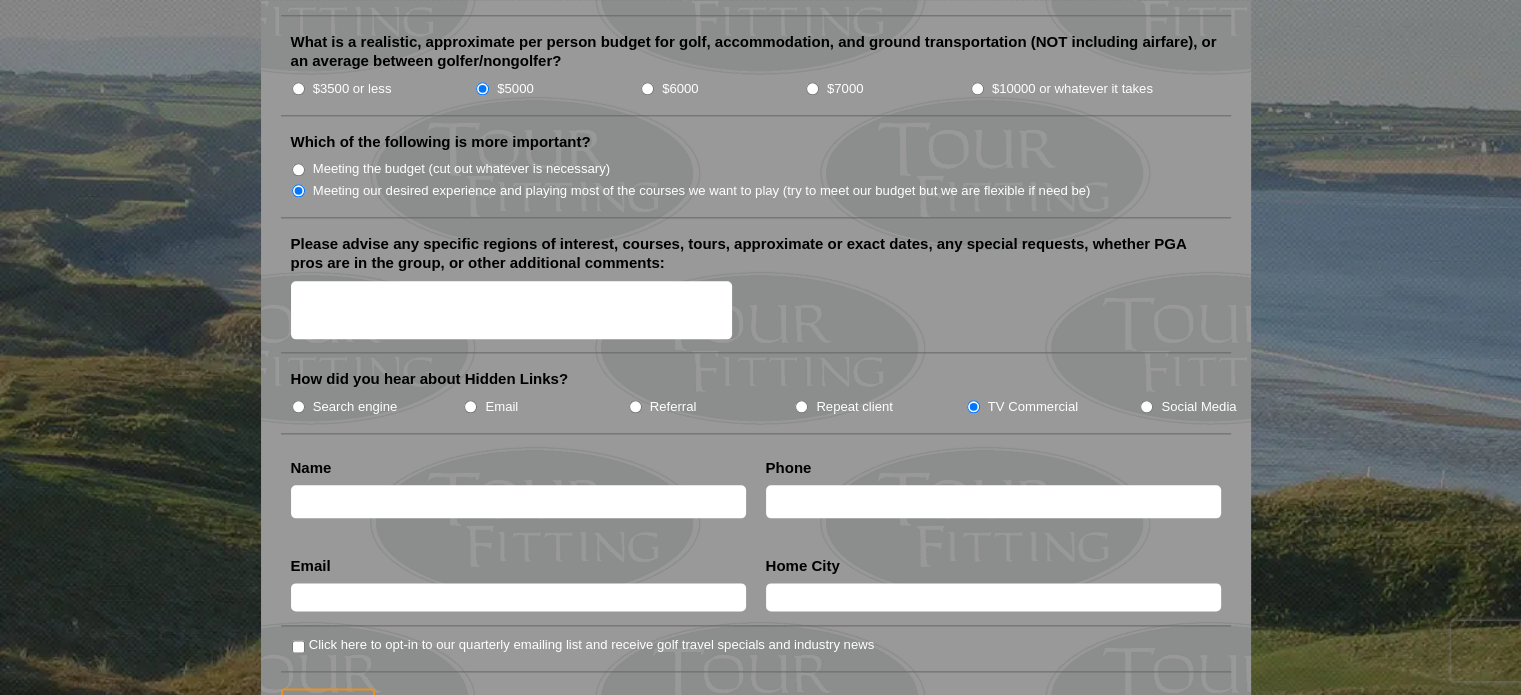 click at bounding box center (518, 501) 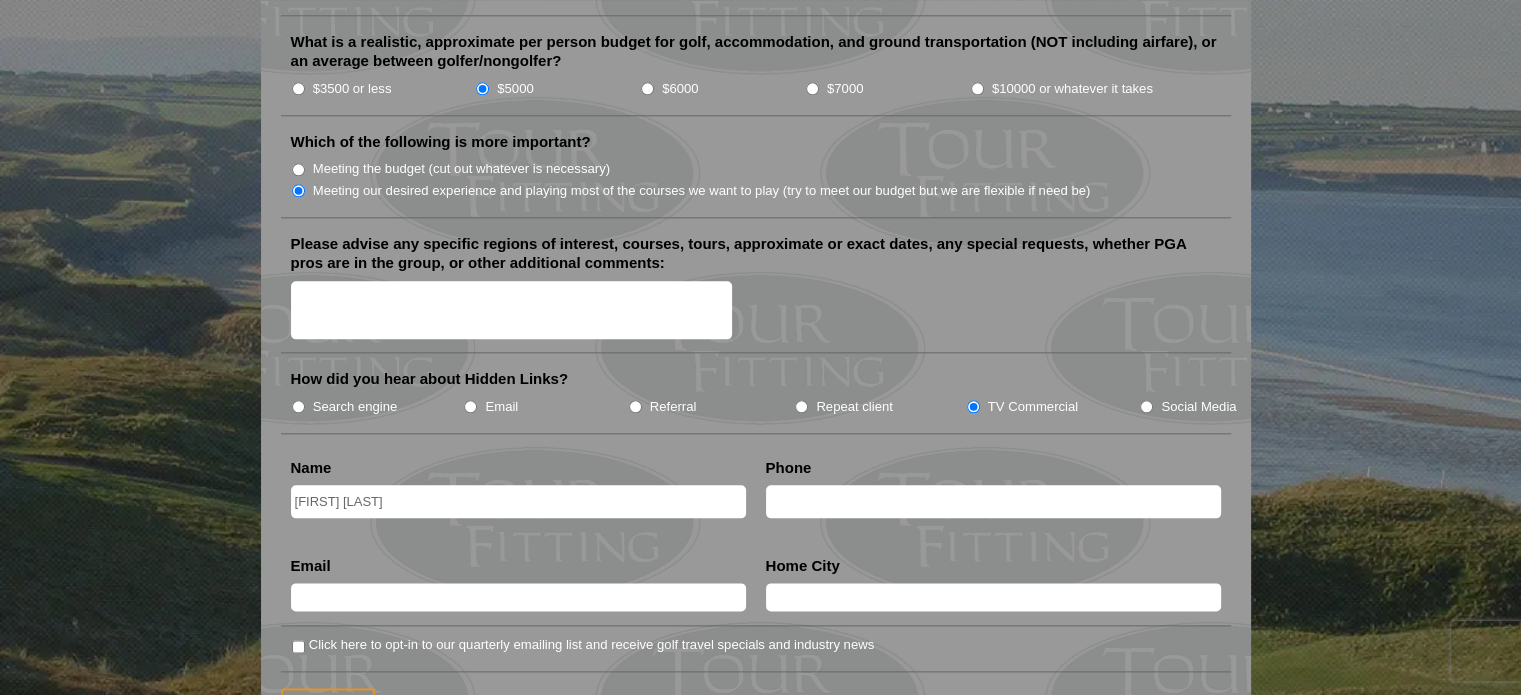 type on "[FIRST] [LAST]" 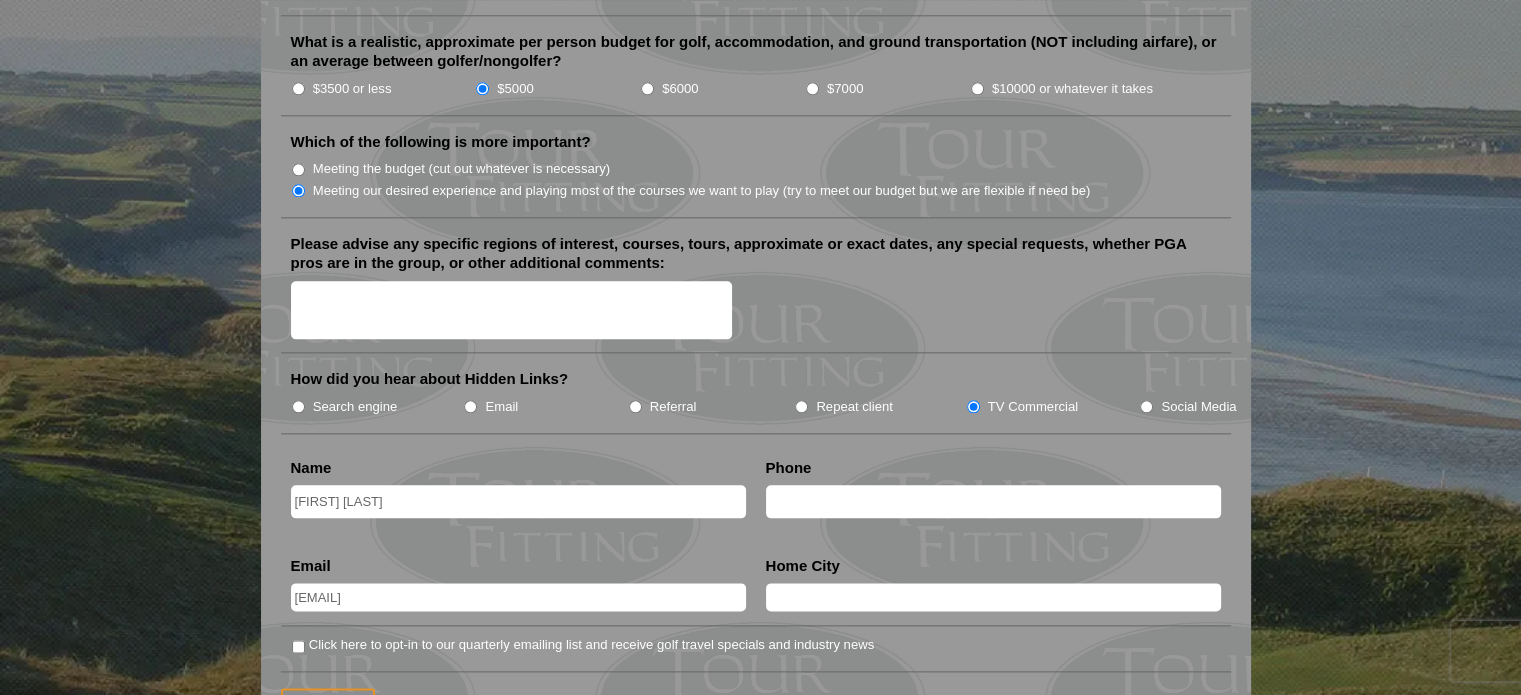 type on "[EMAIL]" 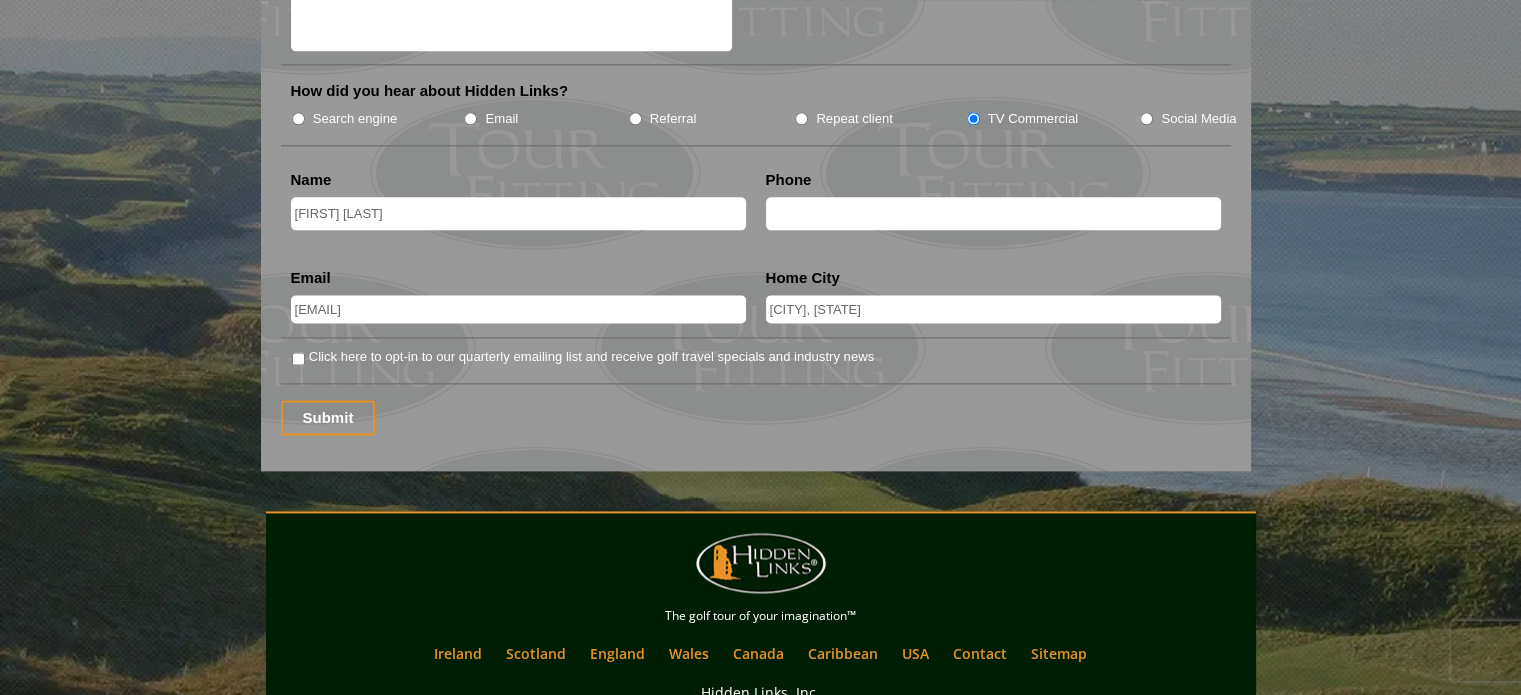 scroll, scrollTop: 2600, scrollLeft: 0, axis: vertical 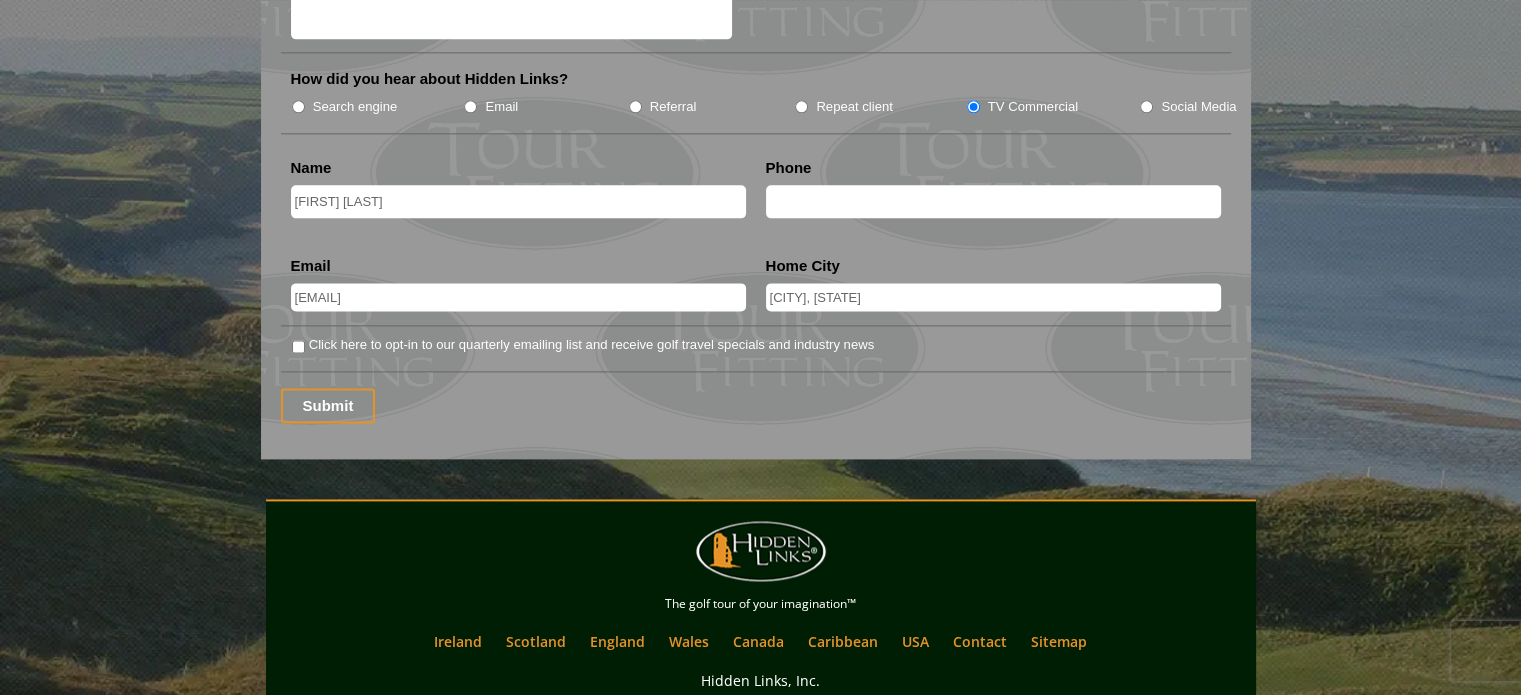 type on "[CITY], [STATE]" 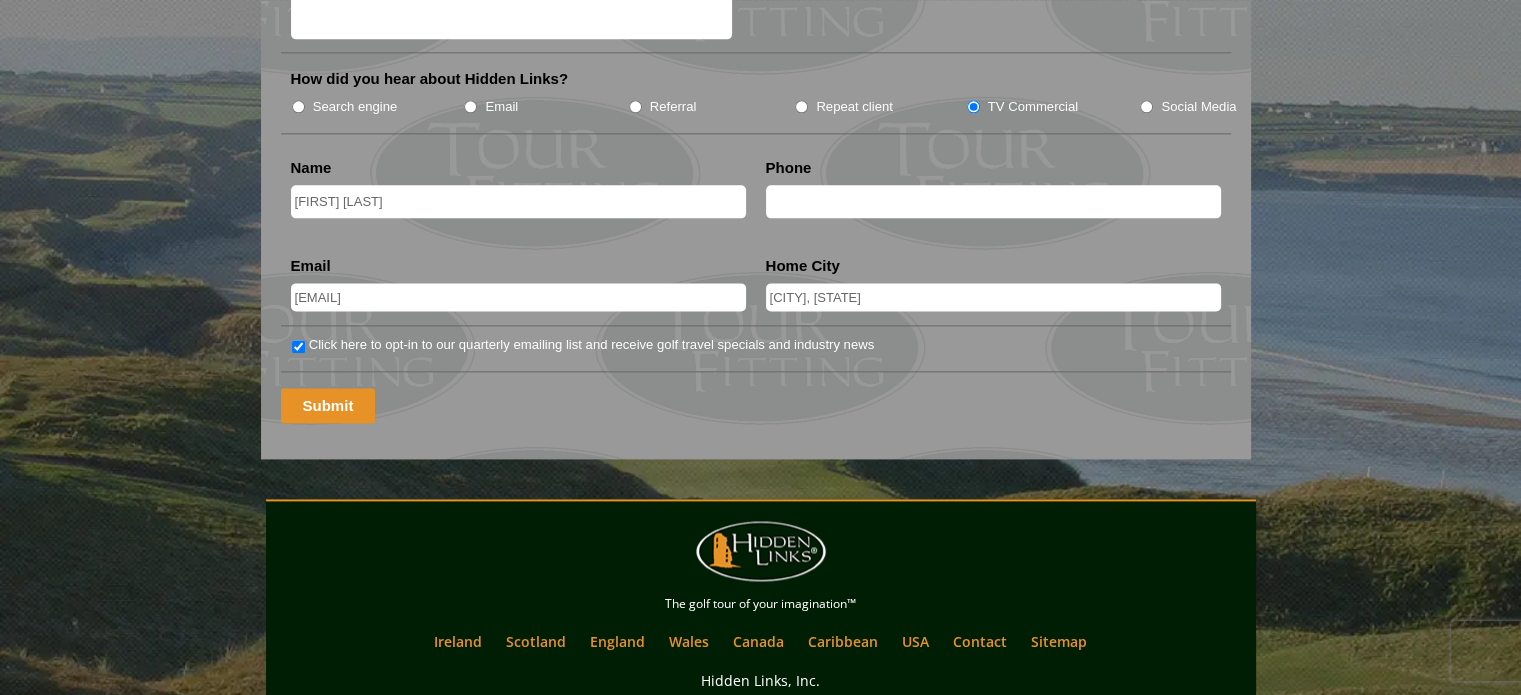 click on "Submit" at bounding box center (328, 405) 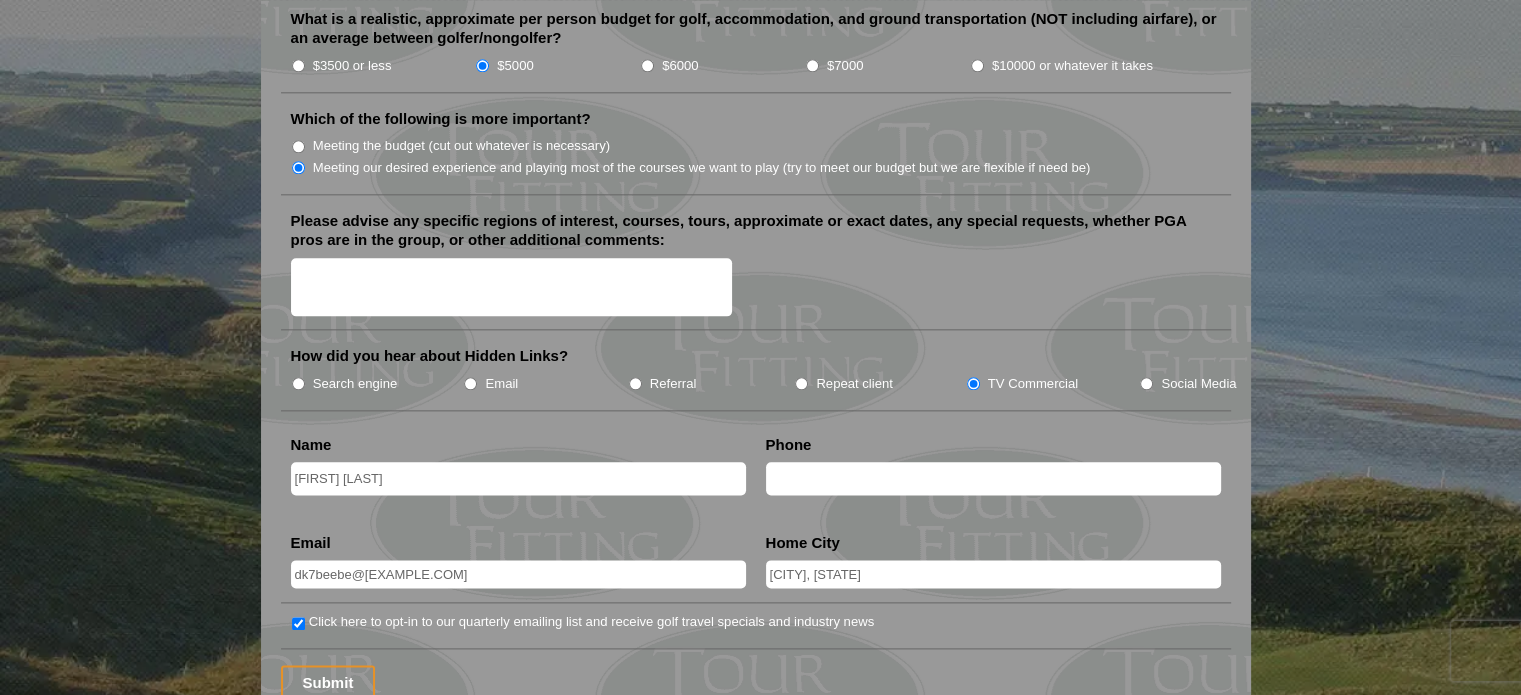 scroll, scrollTop: 2400, scrollLeft: 0, axis: vertical 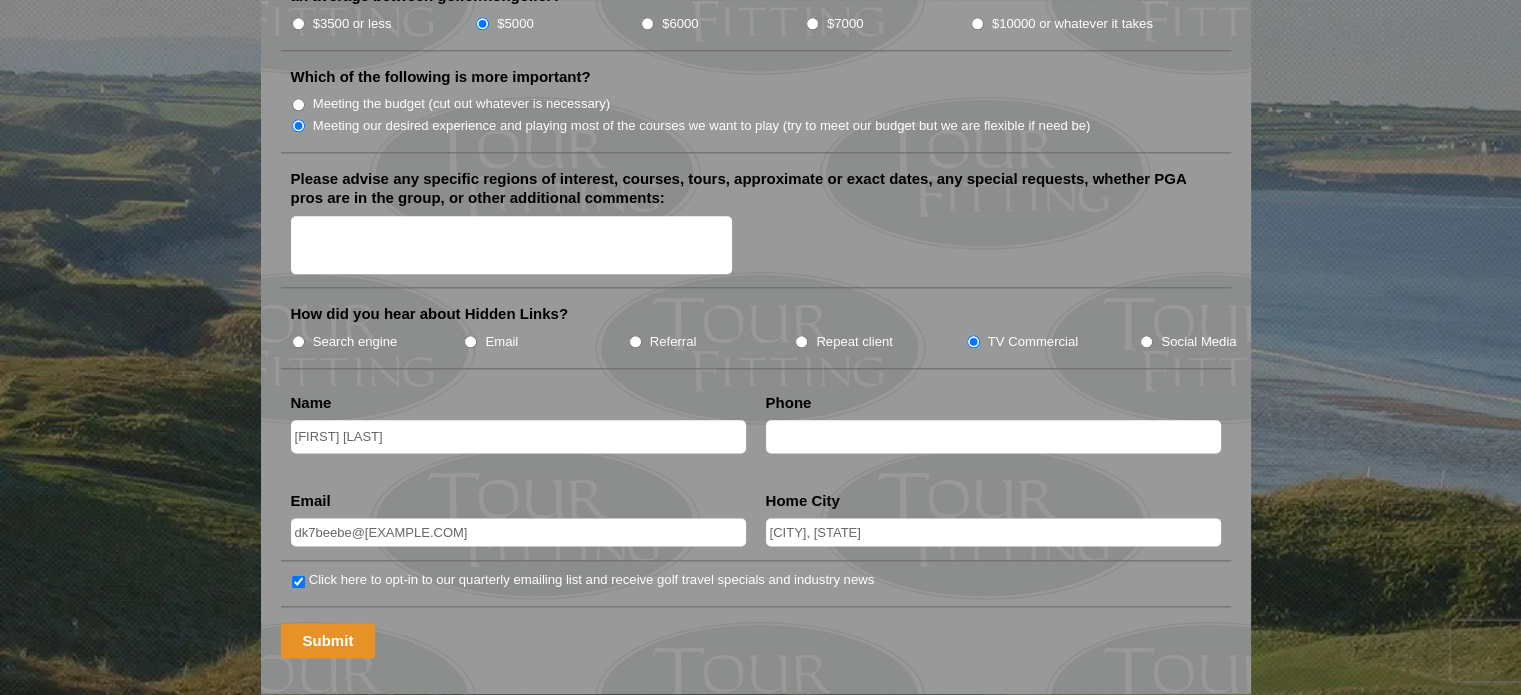 click on "Submit" at bounding box center [328, 640] 